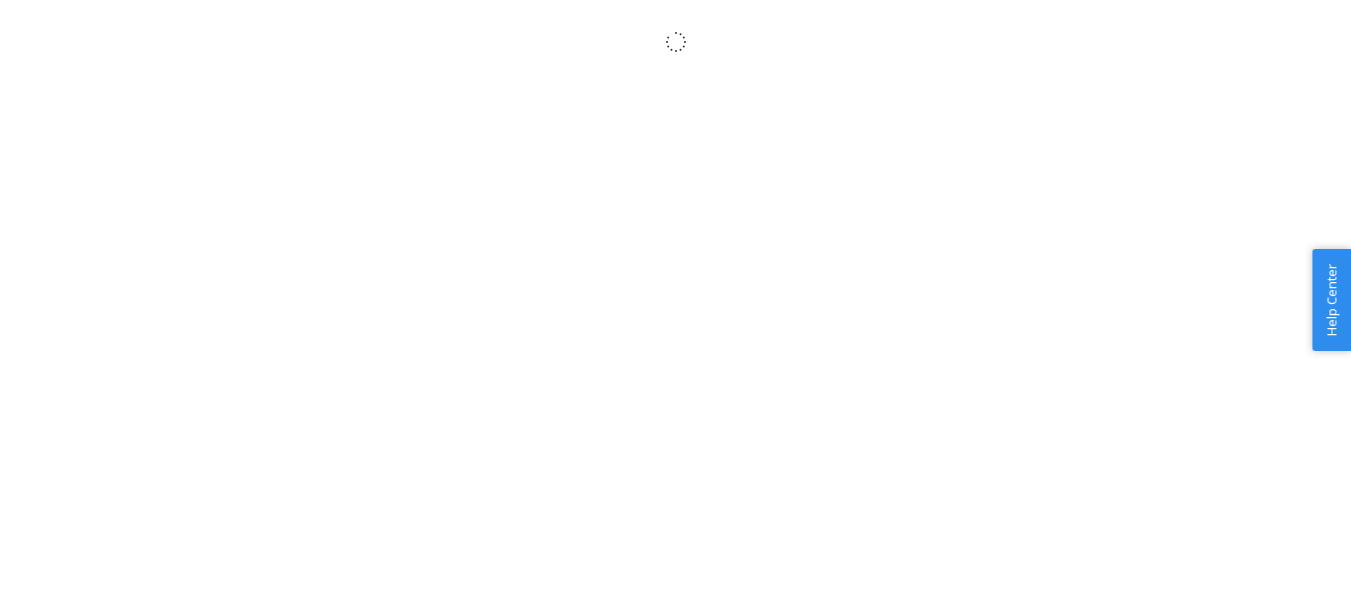 scroll, scrollTop: 0, scrollLeft: 0, axis: both 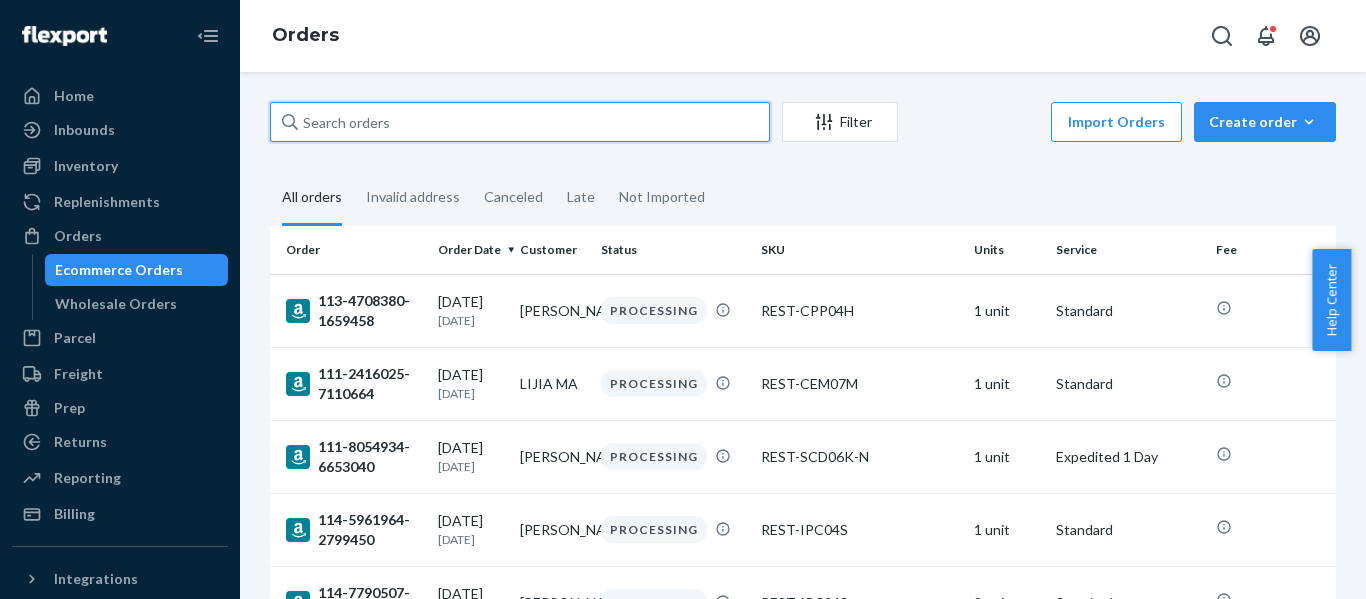 click at bounding box center [520, 122] 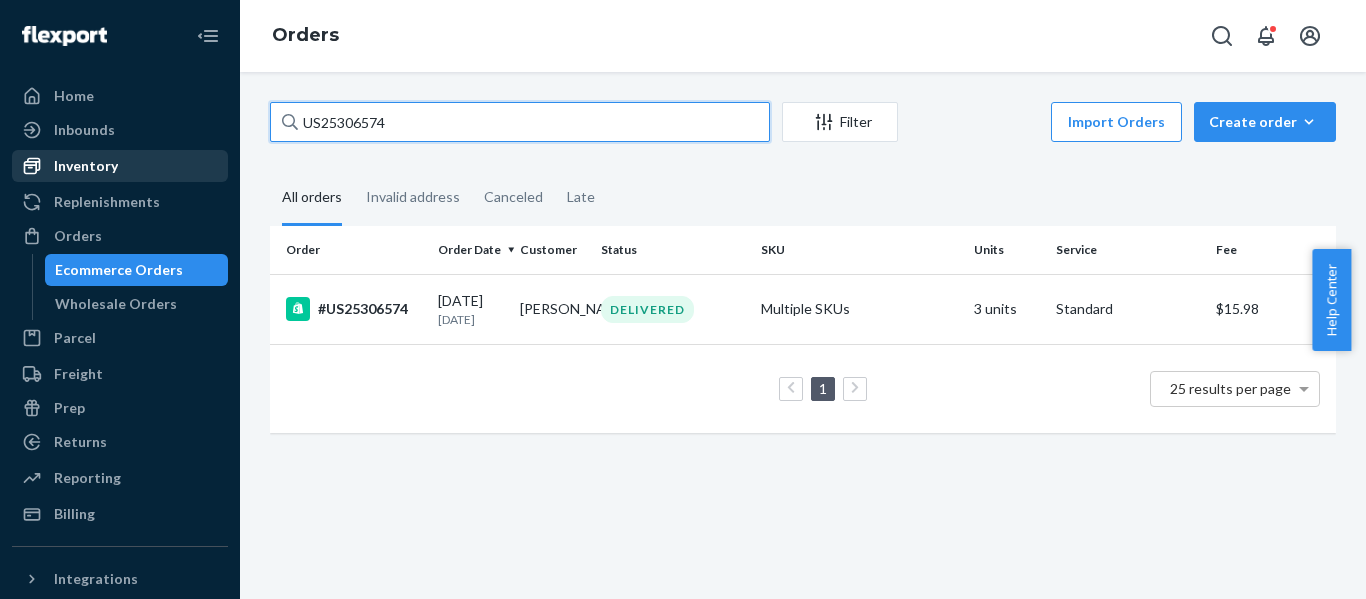 drag, startPoint x: 281, startPoint y: 142, endPoint x: 100, endPoint y: 169, distance: 183.00273 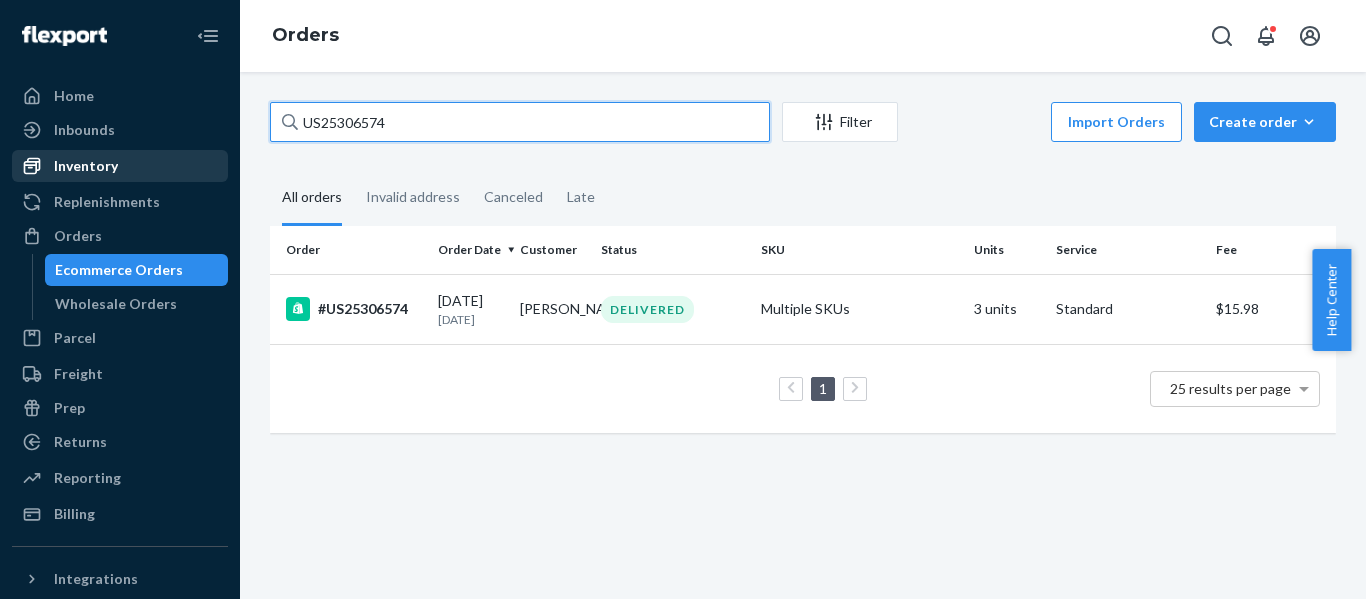 paste on "767" 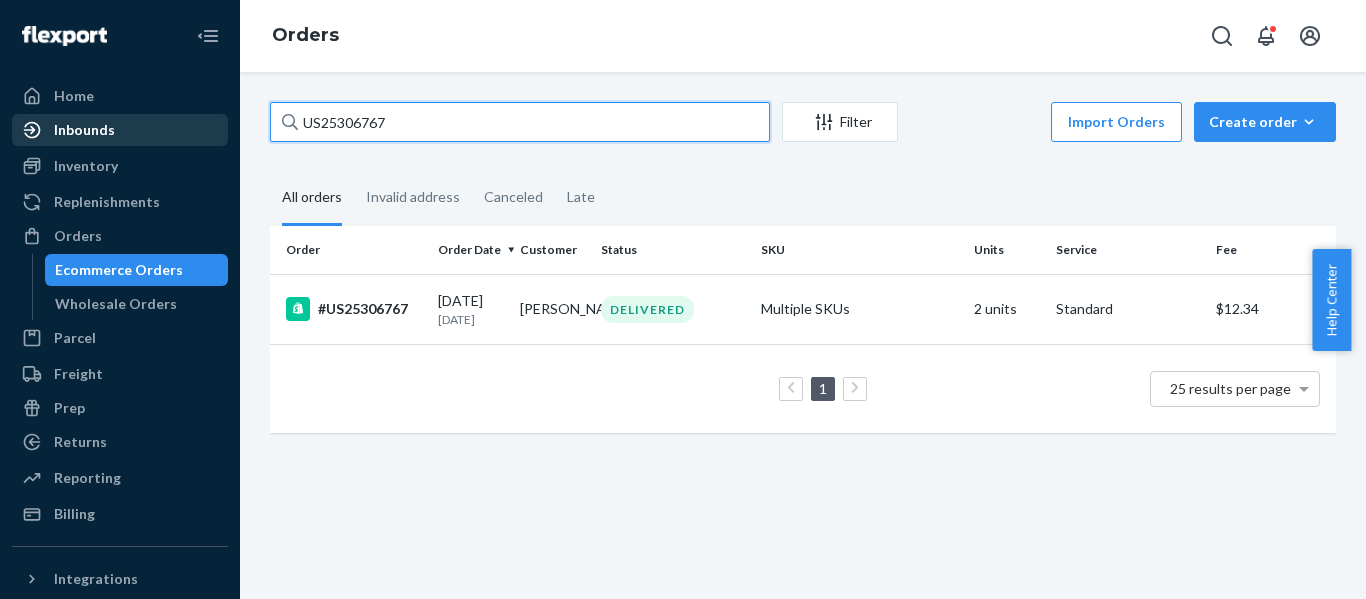 drag, startPoint x: 124, startPoint y: 145, endPoint x: 114, endPoint y: 142, distance: 10.440307 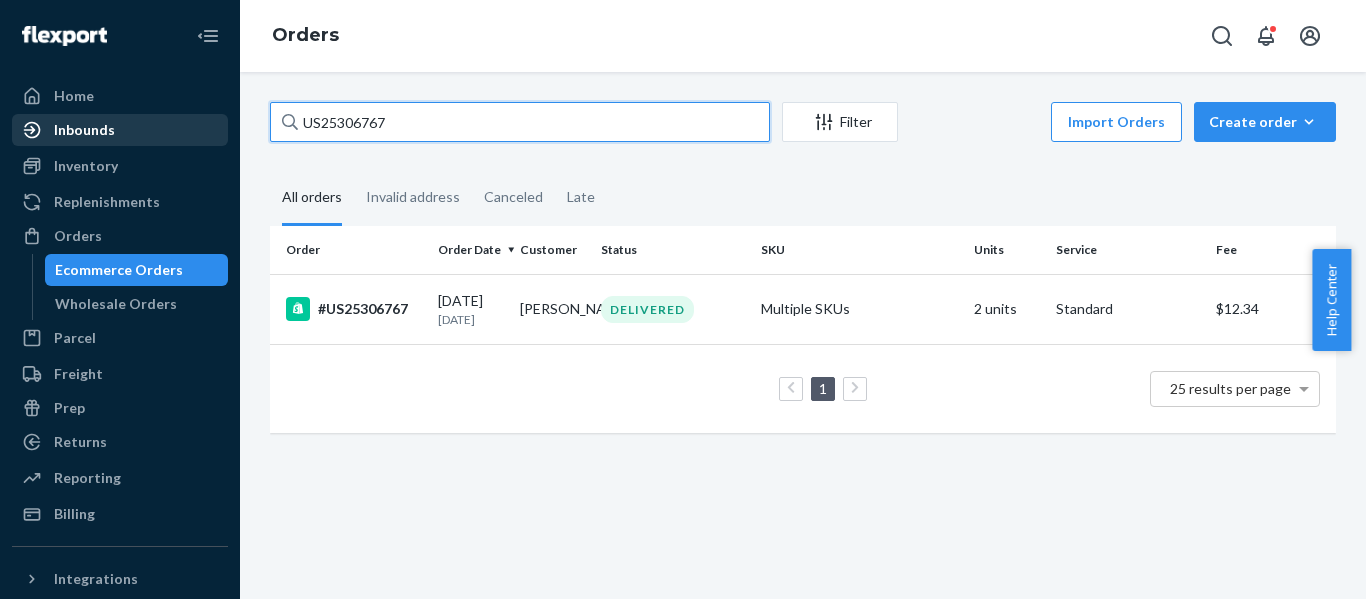 paste on "7164" 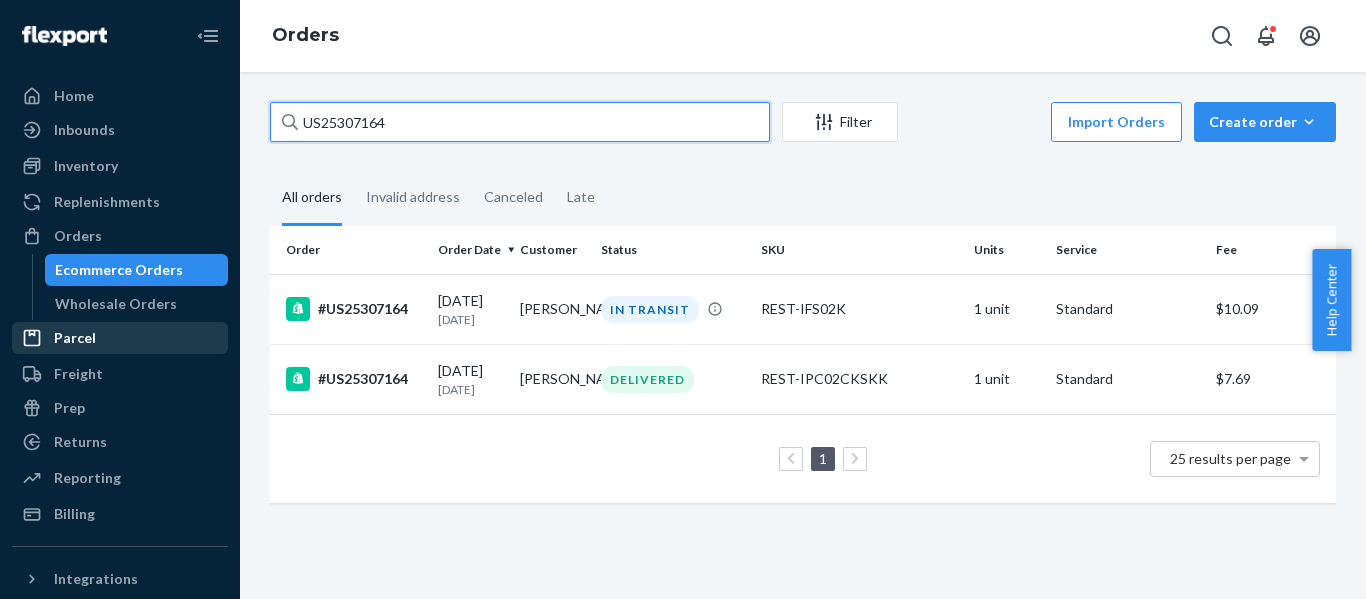 type on "US25307164" 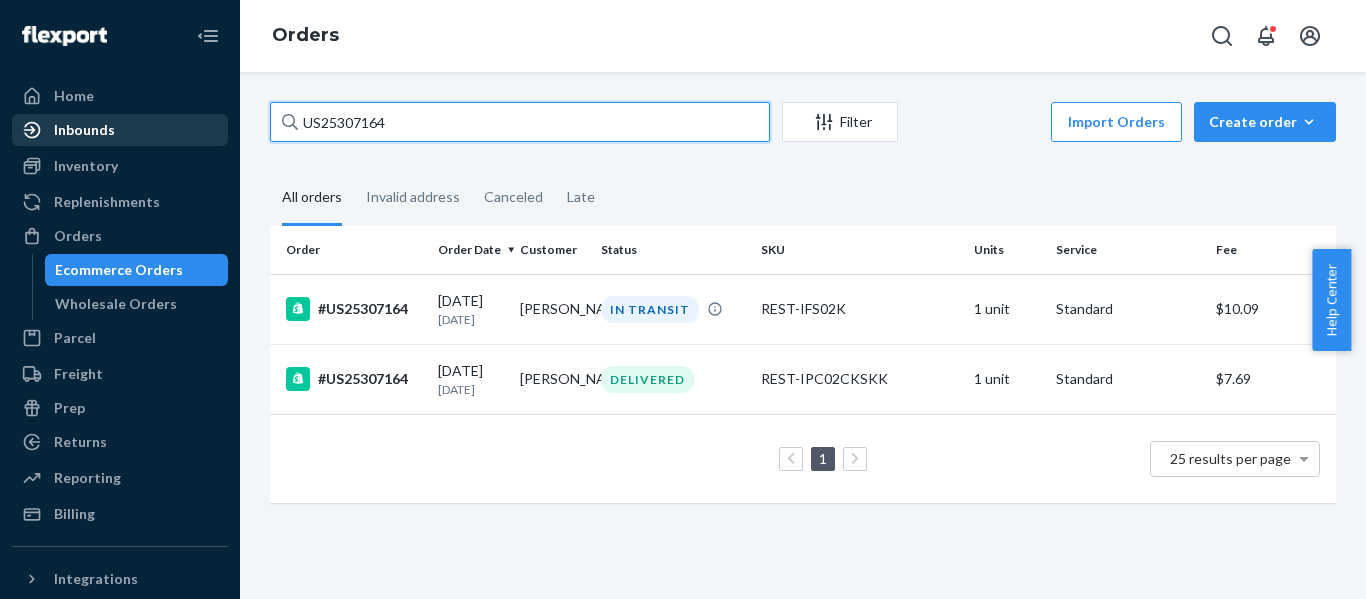 drag, startPoint x: 132, startPoint y: 155, endPoint x: 14, endPoint y: 136, distance: 119.519875 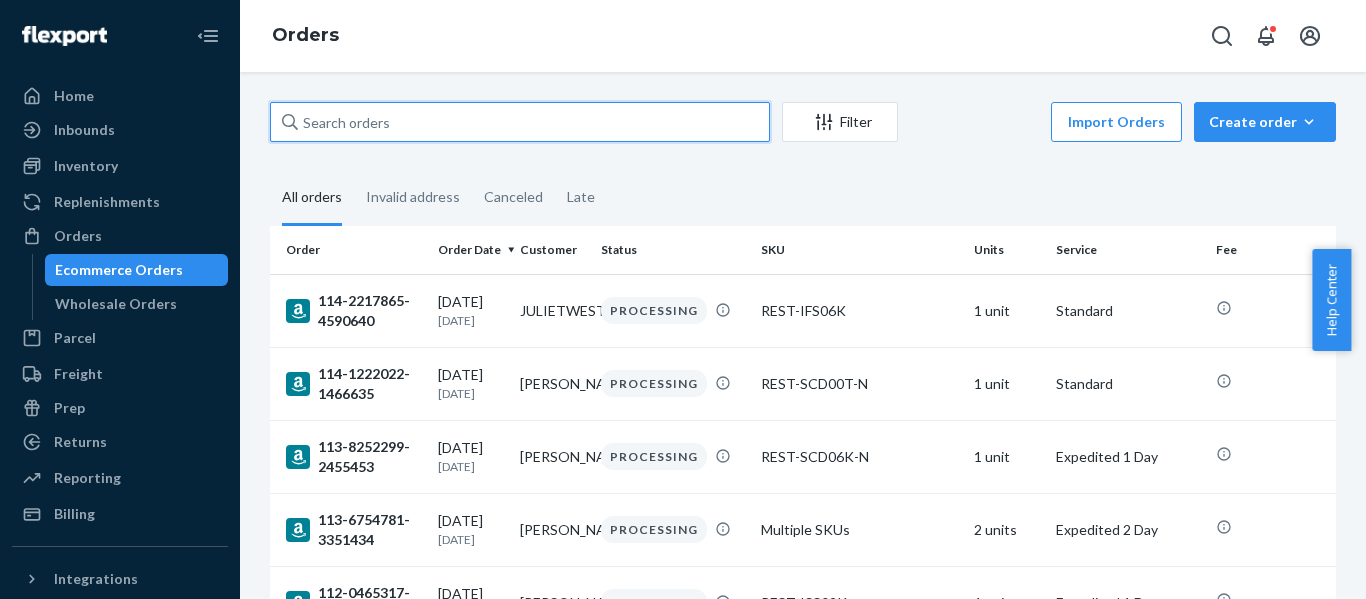 click at bounding box center [520, 122] 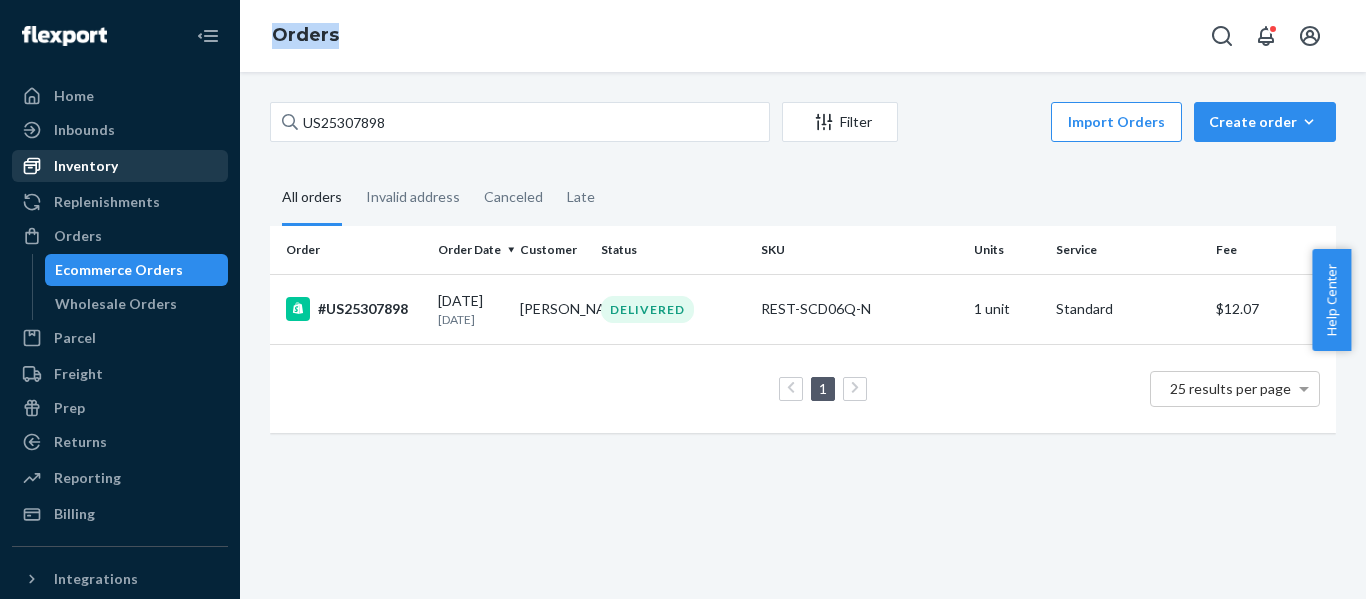 drag, startPoint x: 426, startPoint y: 100, endPoint x: 185, endPoint y: 168, distance: 250.40967 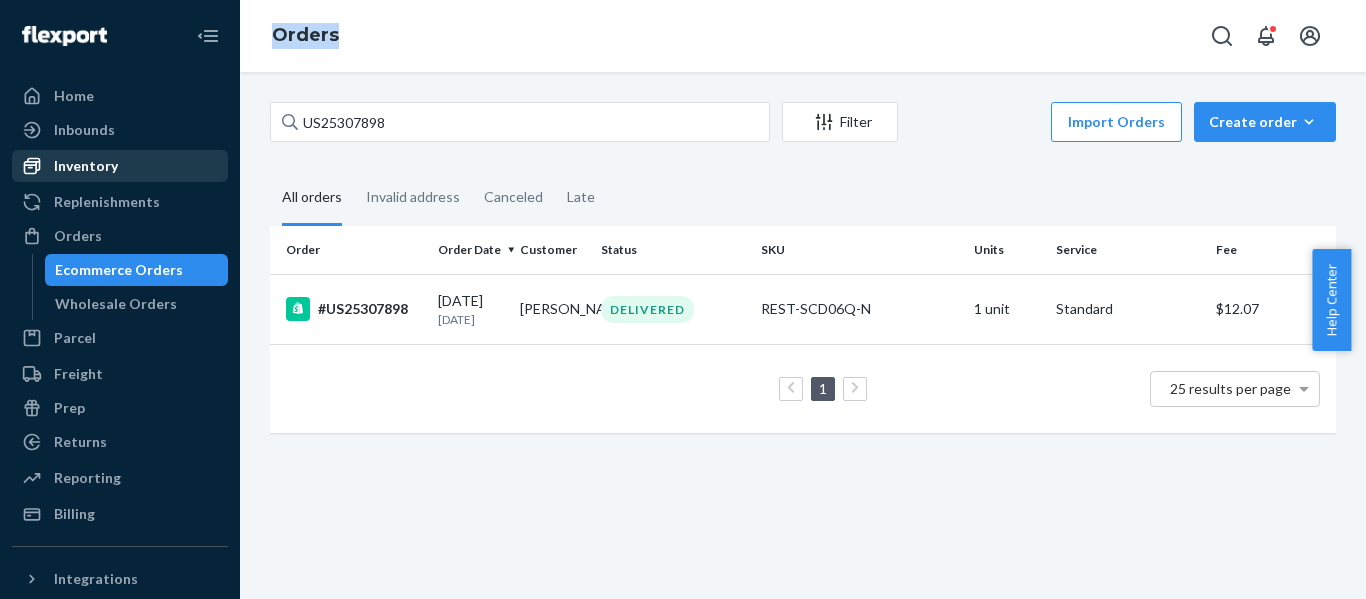 click on "Home Inbounds Shipping Plans Problems Inventory Products Replenishments Orders Ecommerce Orders Wholesale Orders Parcel Parcel orders Integrations Freight Prep Returns All Returns Settings Packages Reporting Reports Analytics Billing Integrations Add Integration Fast Tags Add Fast Tag Settings Talk to Support Help Center Give Feedback Orders US25307898 Filter Import Orders Create order Ecommerce order Removal order All orders Invalid address Canceled Late Order Order Date Customer Status SKU Units Service Fee #US25307898 07/03/2025 7 days ago Marvin Cheung DELIVERED REST-SCD06Q-N 1 unit Standard $12.07 1 25 results per page" at bounding box center [683, 299] 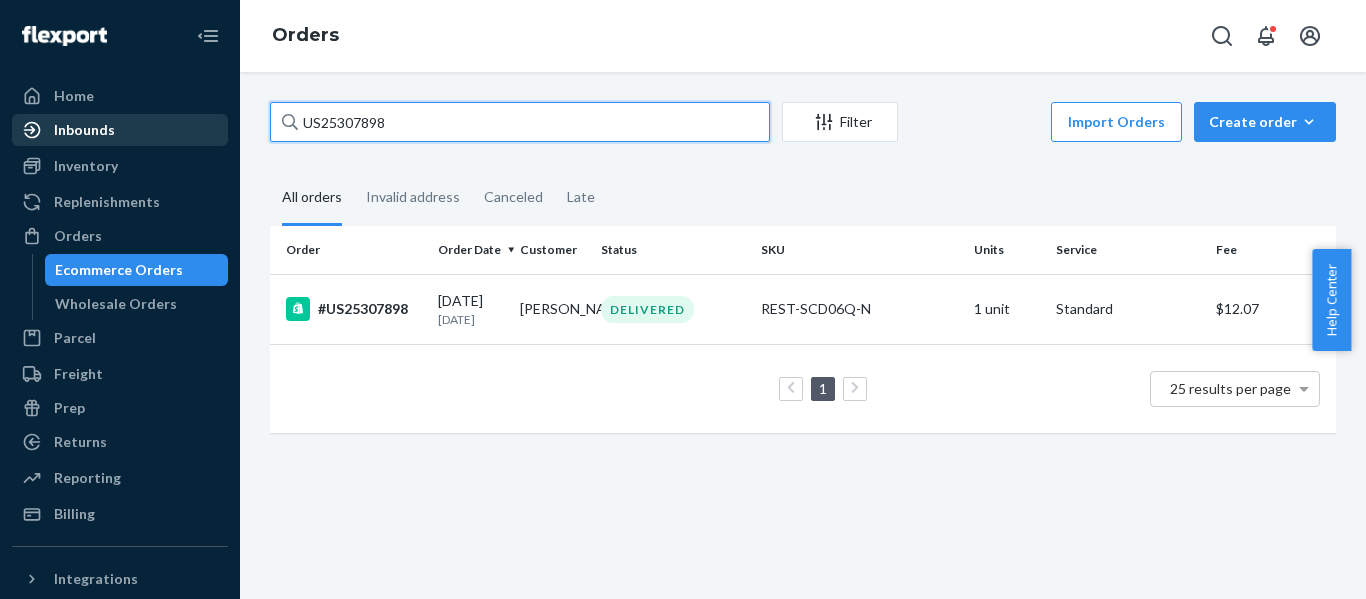 drag, startPoint x: 289, startPoint y: 126, endPoint x: 88, endPoint y: 134, distance: 201.15913 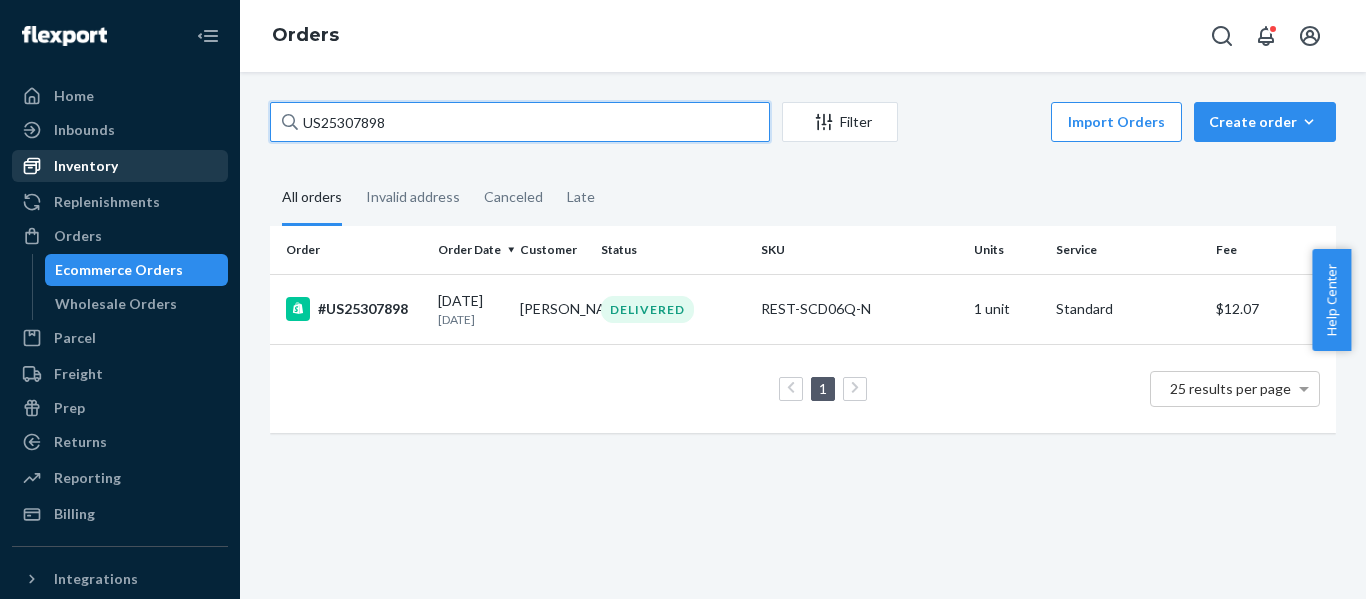 paste on "906" 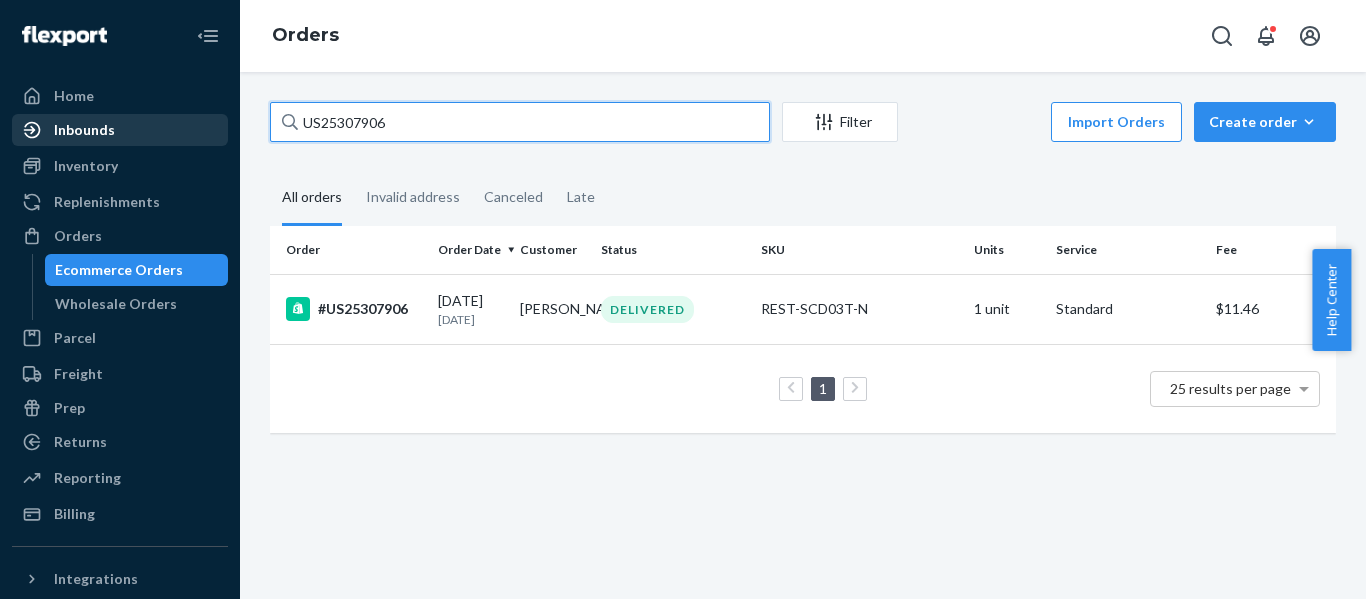 drag, startPoint x: 291, startPoint y: 135, endPoint x: 173, endPoint y: 138, distance: 118.03813 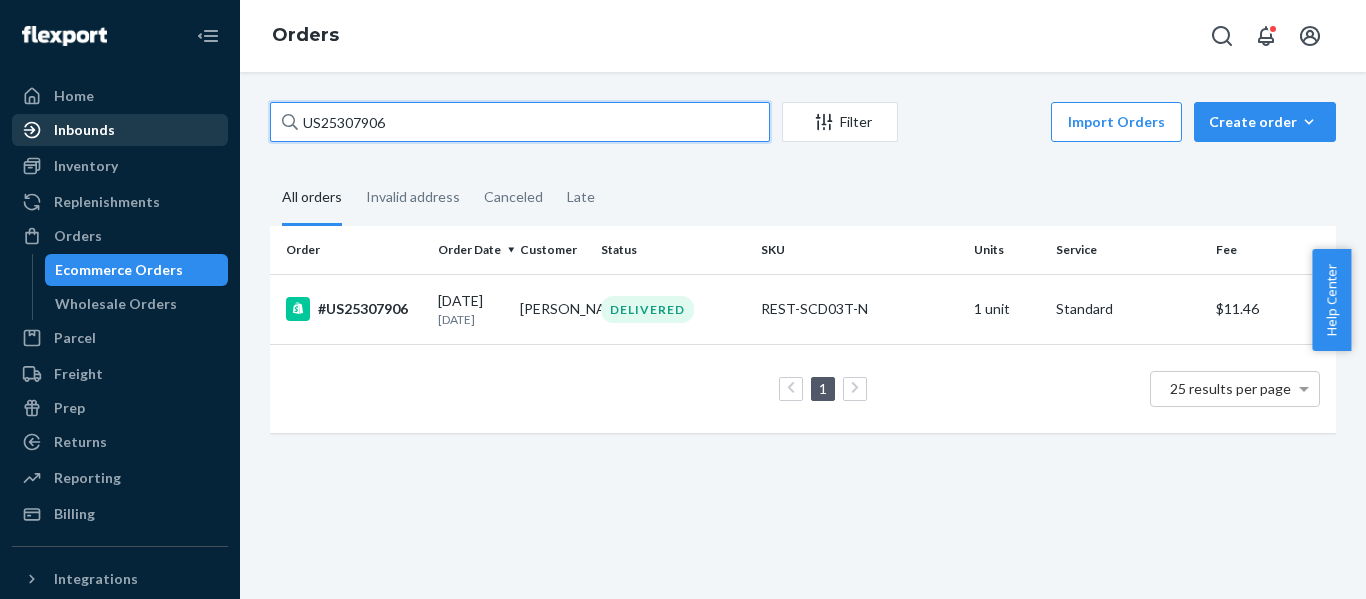 click on "Home Inbounds Shipping Plans Problems Inventory Products Replenishments Orders Ecommerce Orders Wholesale Orders Parcel Parcel orders Integrations Freight Prep Returns All Returns Settings Packages Reporting Reports Analytics Billing Integrations Add Integration Fast Tags Add Fast Tag Settings Talk to Support Help Center Give Feedback Orders US25307906 Filter Import Orders Create order Ecommerce order Removal order All orders Invalid address Canceled Late Order Order Date Customer Status SKU Units Service Fee #US25307906 07/03/2025 7 days ago Vanessa Alveari DELIVERED REST-SCD03T-N 1 unit Standard $11.46 1 25 results per page" at bounding box center [683, 299] 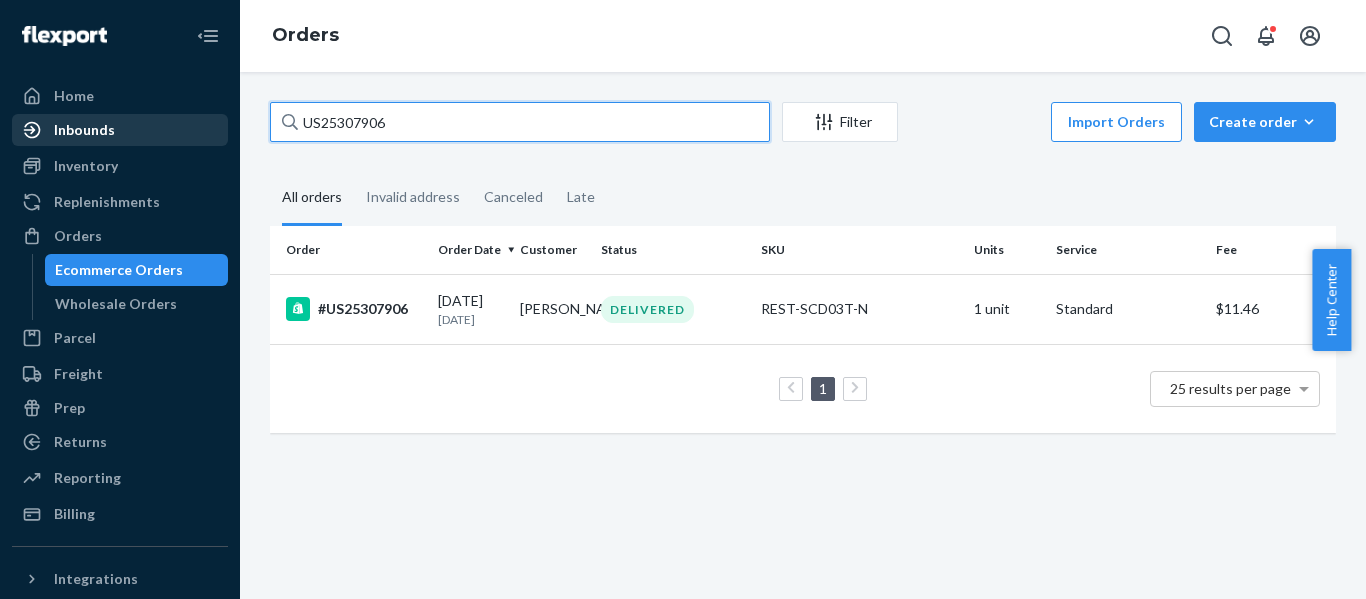 paste on "7" 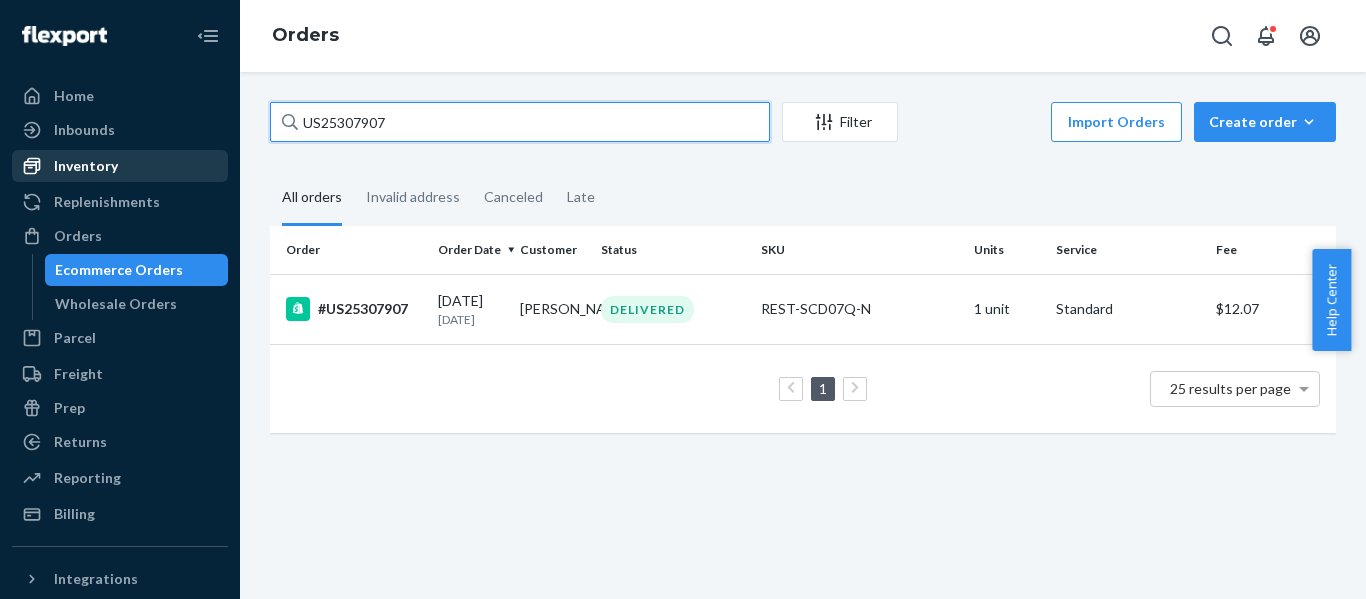 drag, startPoint x: 137, startPoint y: 159, endPoint x: 102, endPoint y: 165, distance: 35.510563 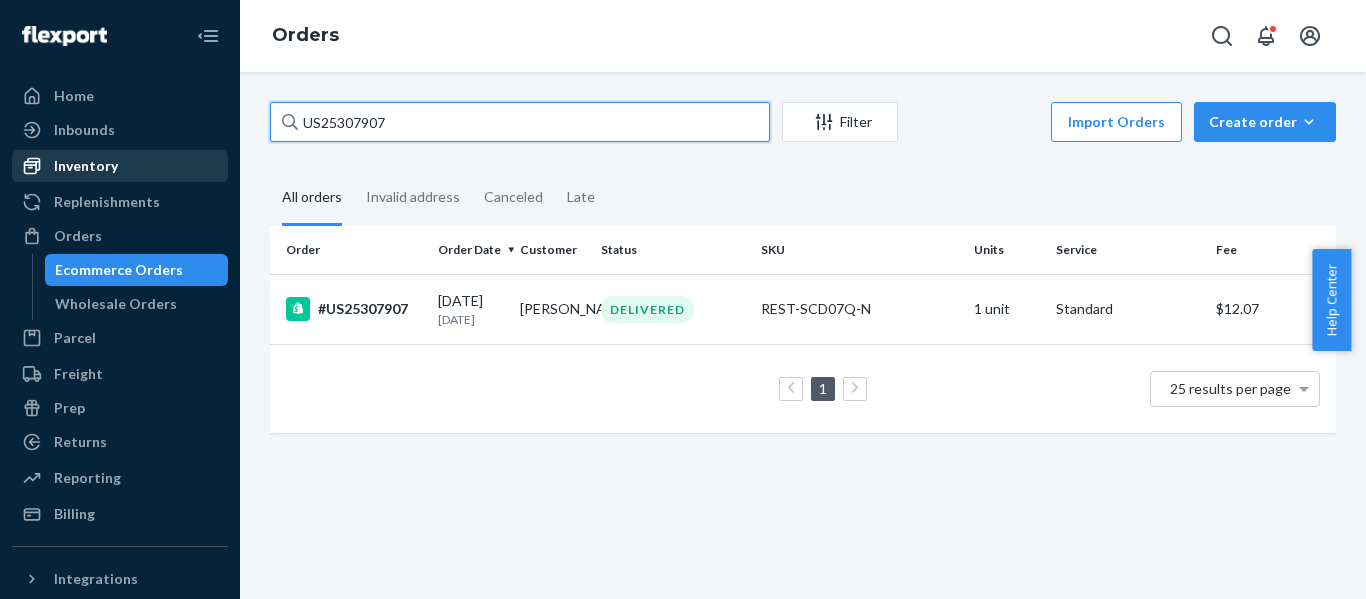 click on "Home Inbounds Shipping Plans Problems Inventory Products Replenishments Orders Ecommerce Orders Wholesale Orders Parcel Parcel orders Integrations Freight Prep Returns All Returns Settings Packages Reporting Reports Analytics Billing Integrations Add Integration Fast Tags Add Fast Tag Settings Talk to Support Help Center Give Feedback Orders US25307907 Filter Import Orders Create order Ecommerce order Removal order All orders Invalid address Canceled Late Order Order Date Customer Status SKU Units Service Fee #US25307907 07/03/2025 7 days ago April Kanschat DELIVERED REST-SCD07Q-N 1 unit Standard $12.07 1 25 results per page" at bounding box center (683, 299) 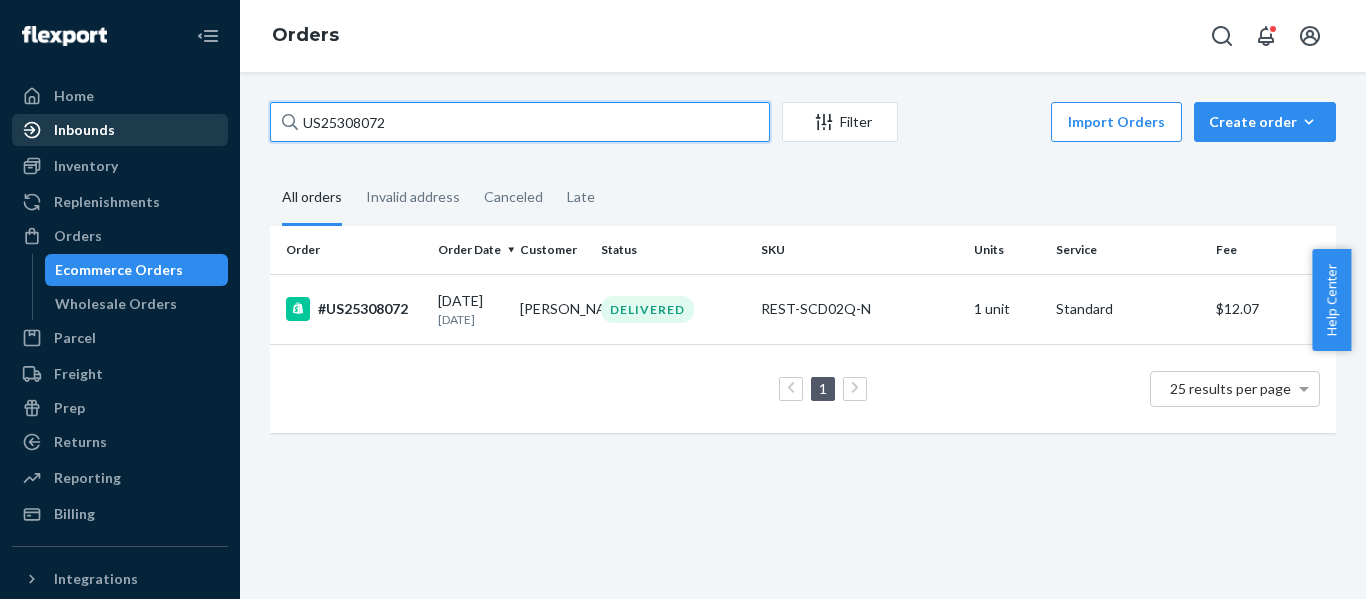 drag, startPoint x: 396, startPoint y: 124, endPoint x: 14, endPoint y: 143, distance: 382.47223 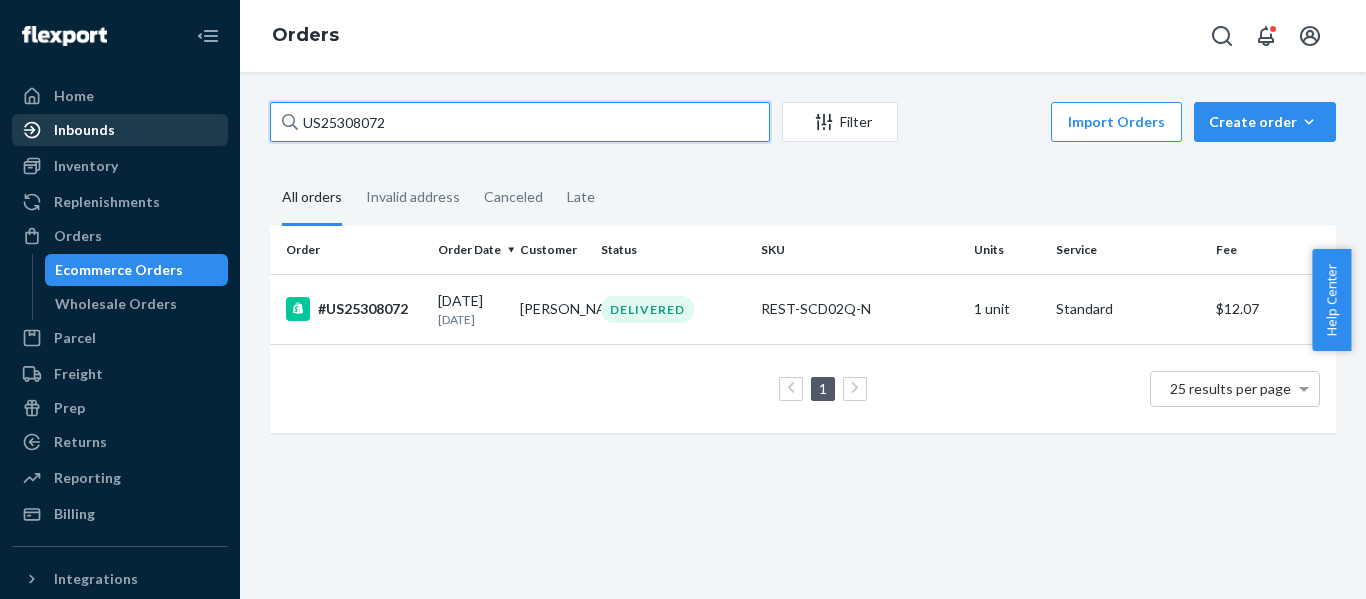 click on "Home Inbounds Shipping Plans Problems Inventory Products Replenishments Orders Ecommerce Orders Wholesale Orders Parcel Parcel orders Integrations Freight Prep Returns All Returns Settings Packages Reporting Reports Analytics Billing Integrations Add Integration Fast Tags Add Fast Tag Settings Talk to Support Help Center Give Feedback Orders US25308072 Filter Import Orders Create order Ecommerce order Removal order All orders Invalid address Canceled Late Order Order Date Customer Status SKU Units Service Fee #US25308072 07/03/2025 7 days ago Diane Jecker DELIVERED REST-SCD02Q-N 1 unit Standard $12.07 1 25 results per page" at bounding box center (683, 299) 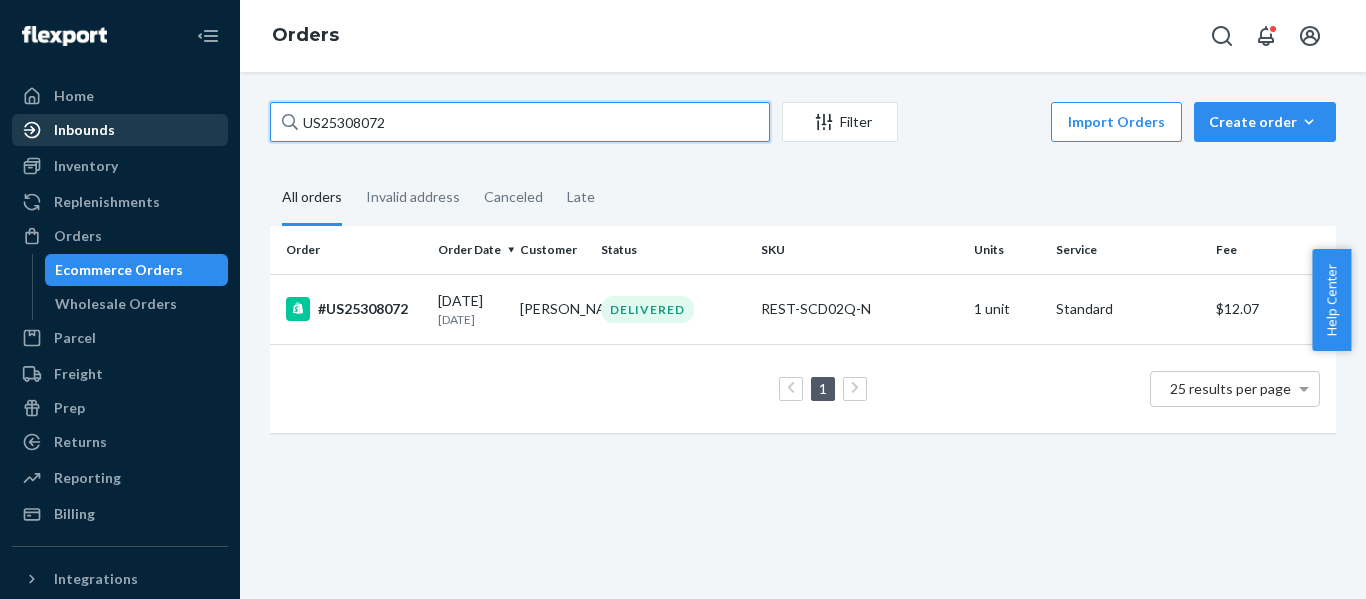 paste on "69" 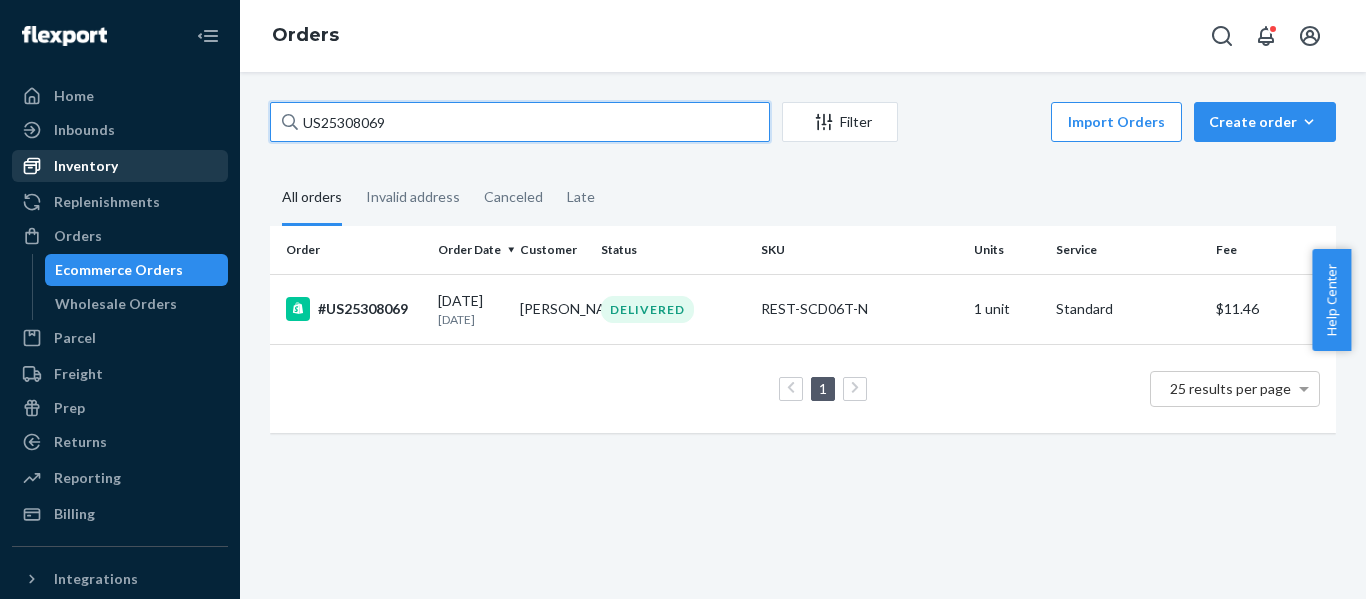 drag, startPoint x: 154, startPoint y: 126, endPoint x: 13, endPoint y: 156, distance: 144.15616 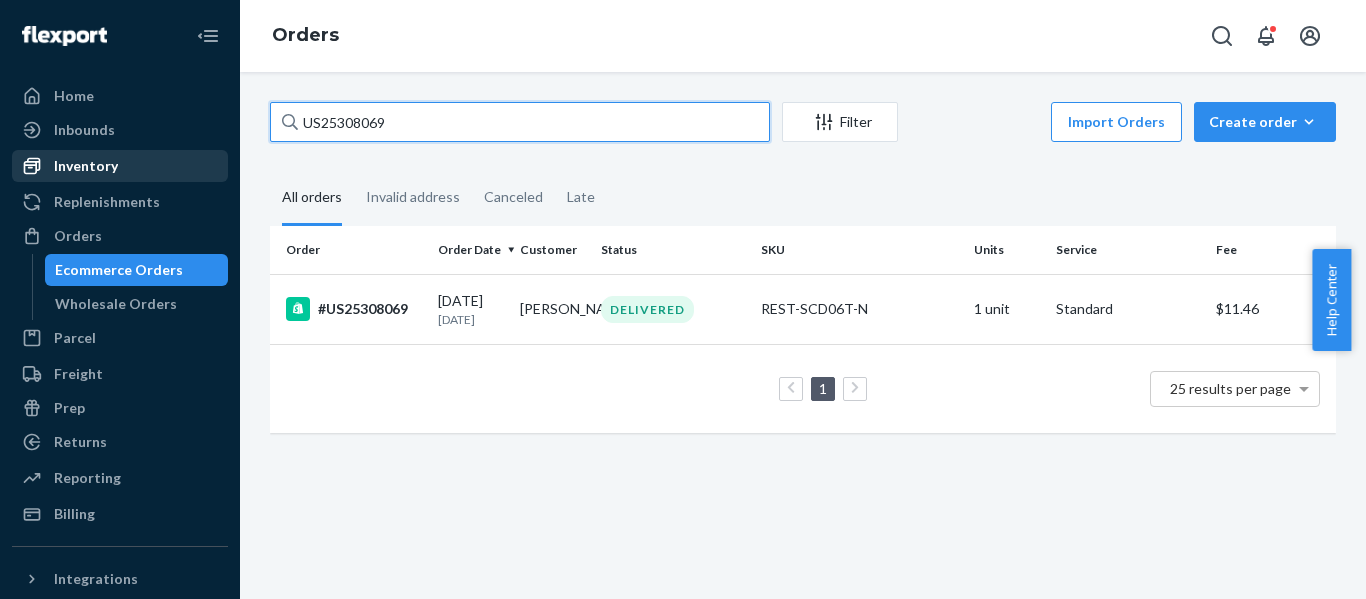 click on "Home Inbounds Shipping Plans Problems Inventory Products Replenishments Orders Ecommerce Orders Wholesale Orders Parcel Parcel orders Integrations Freight Prep Returns All Returns Settings Packages Reporting Reports Analytics Billing Integrations Add Integration Fast Tags Add Fast Tag Settings Talk to Support Help Center Give Feedback Orders US25308069 Filter Import Orders Create order Ecommerce order Removal order All orders Invalid address Canceled Late Order Order Date Customer Status SKU Units Service Fee #US25308069 07/03/2025 7 days ago Mustafa Sahid DELIVERED REST-SCD06T-N 1 unit Standard $11.46 1 25 results per page" at bounding box center [683, 299] 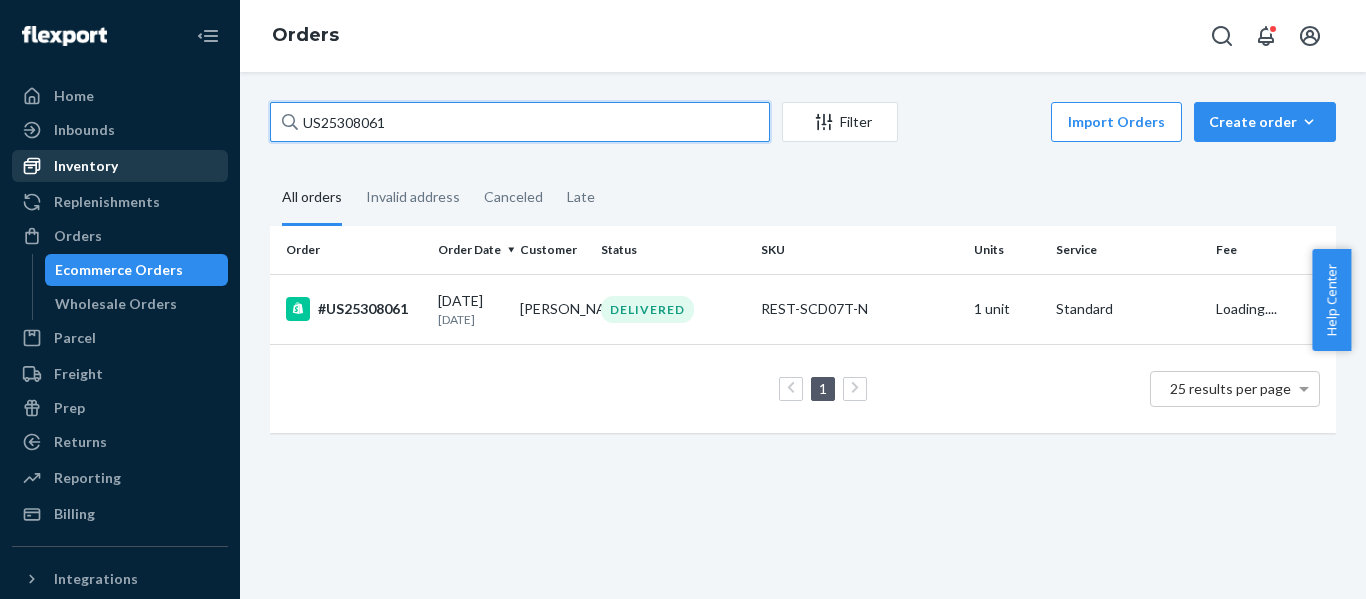 type on "US25308061" 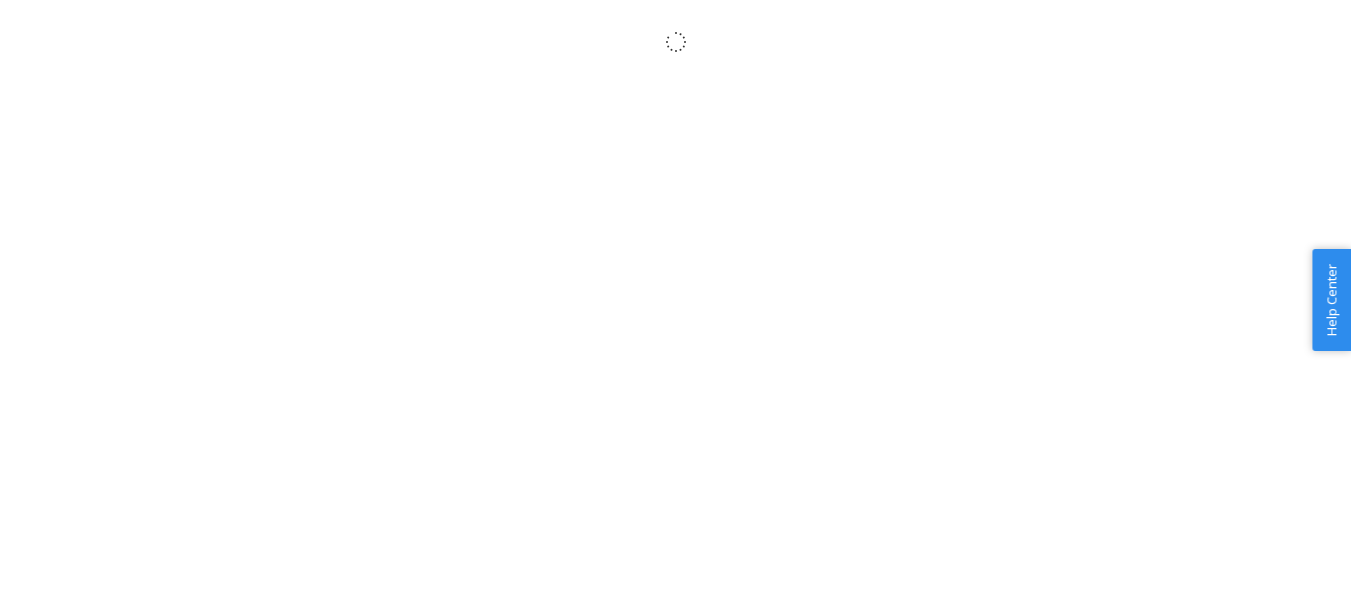 scroll, scrollTop: 0, scrollLeft: 0, axis: both 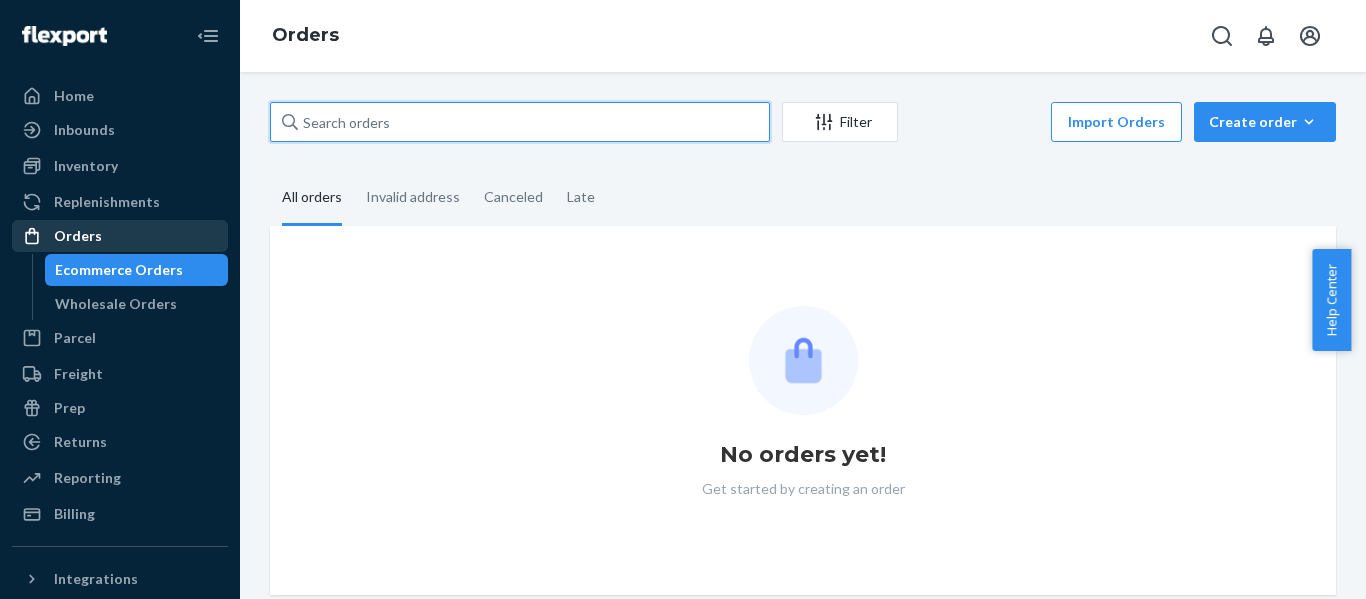 drag, startPoint x: 351, startPoint y: 116, endPoint x: 212, endPoint y: 225, distance: 176.64088 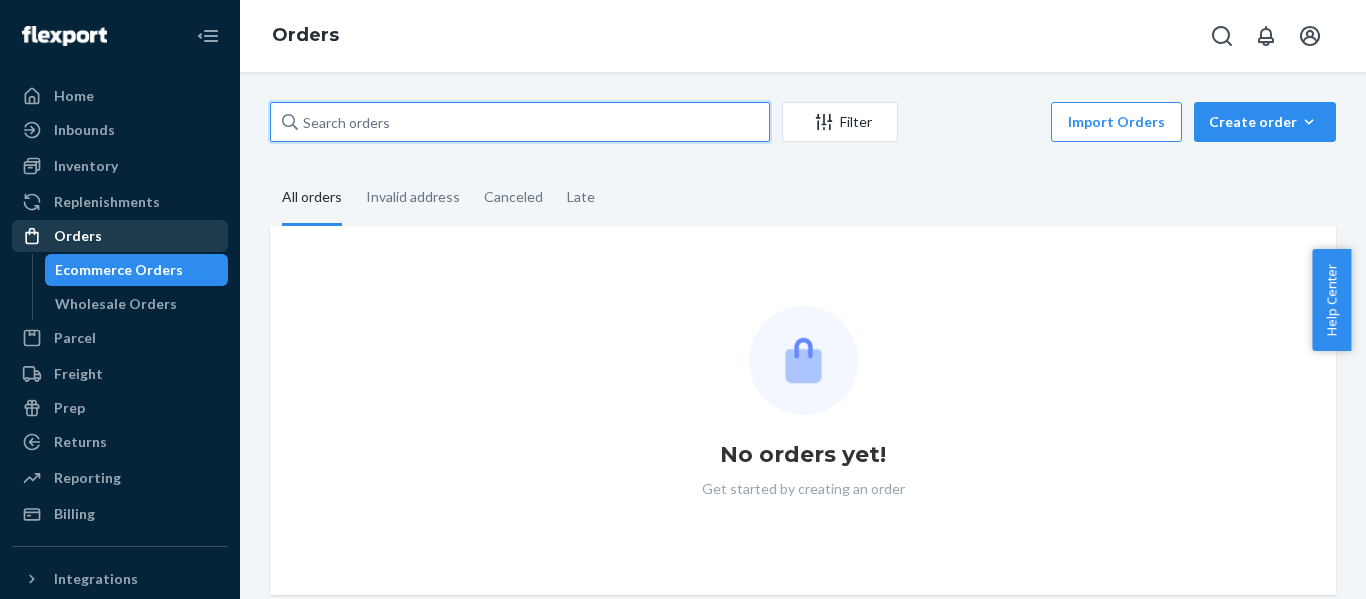 click at bounding box center [520, 122] 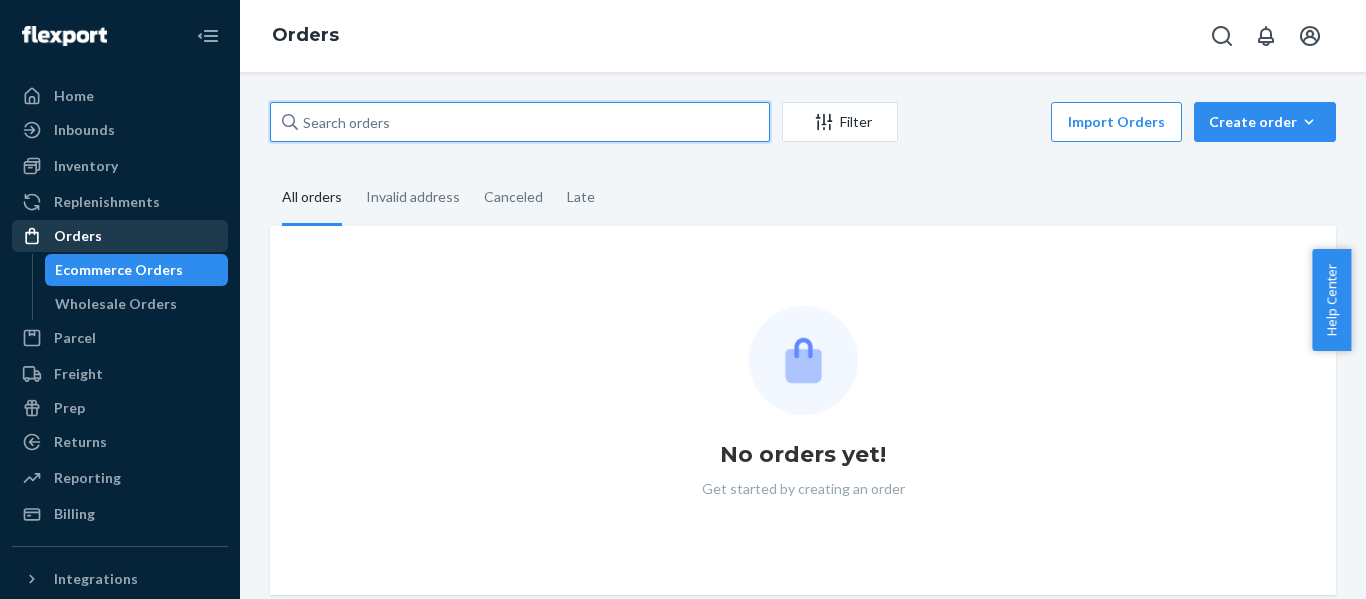paste on "US25308060" 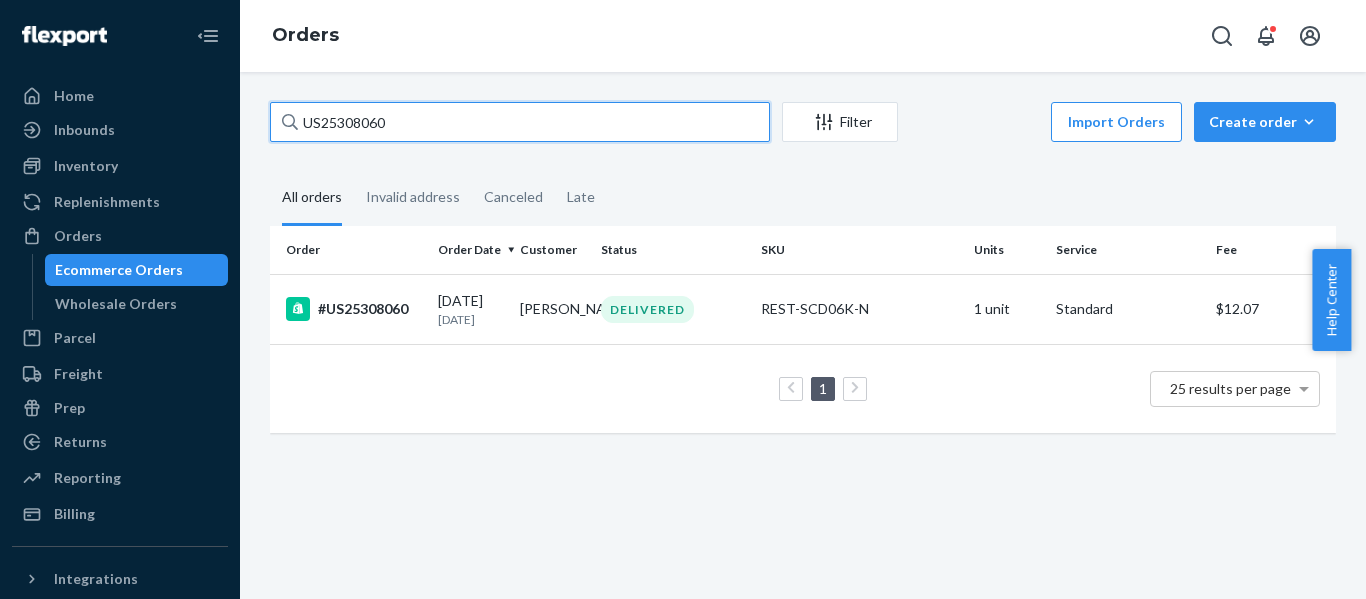 drag, startPoint x: 437, startPoint y: 124, endPoint x: 293, endPoint y: 133, distance: 144.28098 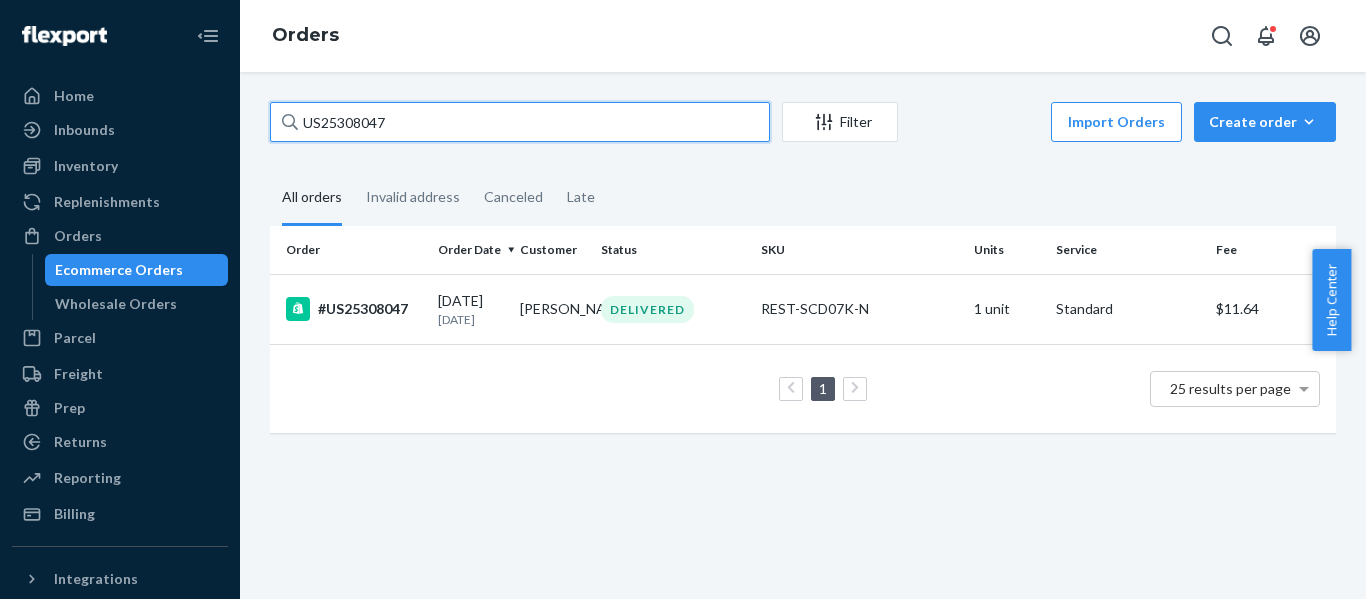 drag, startPoint x: 430, startPoint y: 128, endPoint x: -176, endPoint y: 141, distance: 606.1394 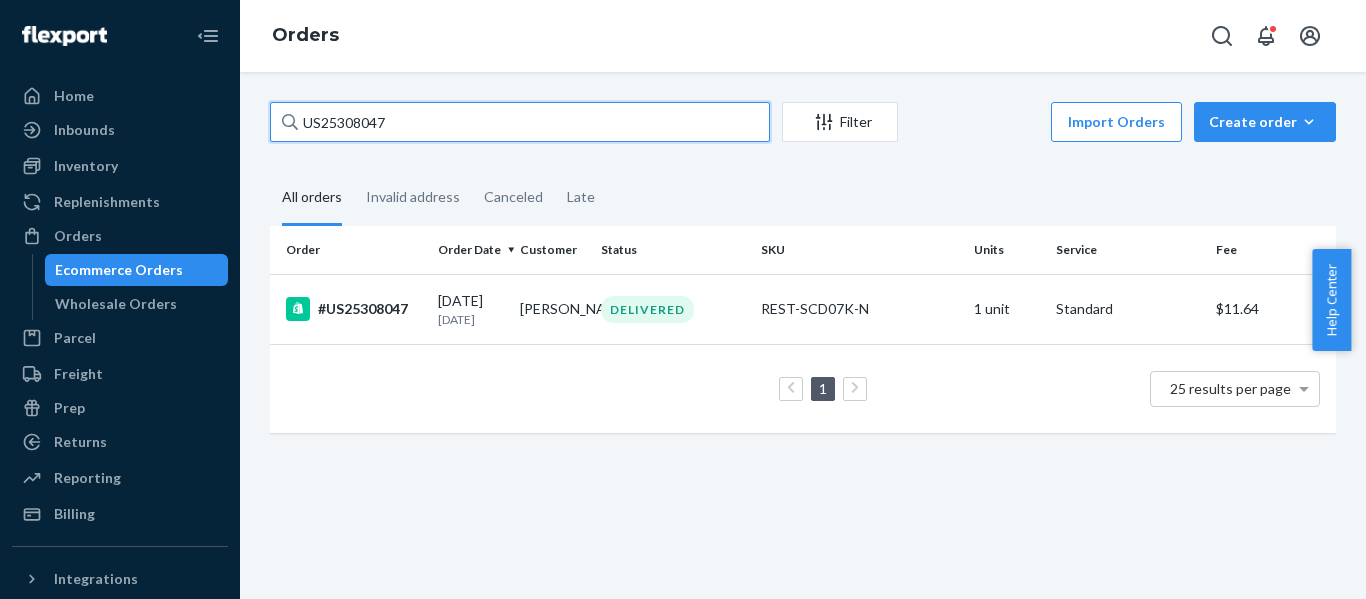 click on "Home Inbounds Shipping Plans Problems Inventory Products Replenishments Orders Ecommerce Orders Wholesale Orders Parcel Parcel orders Integrations Freight Prep Returns All Returns Settings Packages Reporting Reports Analytics Billing Integrations Add Integration Fast Tags Add Fast Tag Settings Talk to Support Help Center Give Feedback Orders US25308047 Filter Import Orders Create order Ecommerce order Removal order All orders Invalid address Canceled Late Order Order Date Customer Status SKU Units Service Fee #US25308047 [DATE] [DATE] [PERSON_NAME] DELIVERED REST-SCD07K-N 1 unit Standard $11.64 1 25 results per page ×
Help Center" at bounding box center (683, 299) 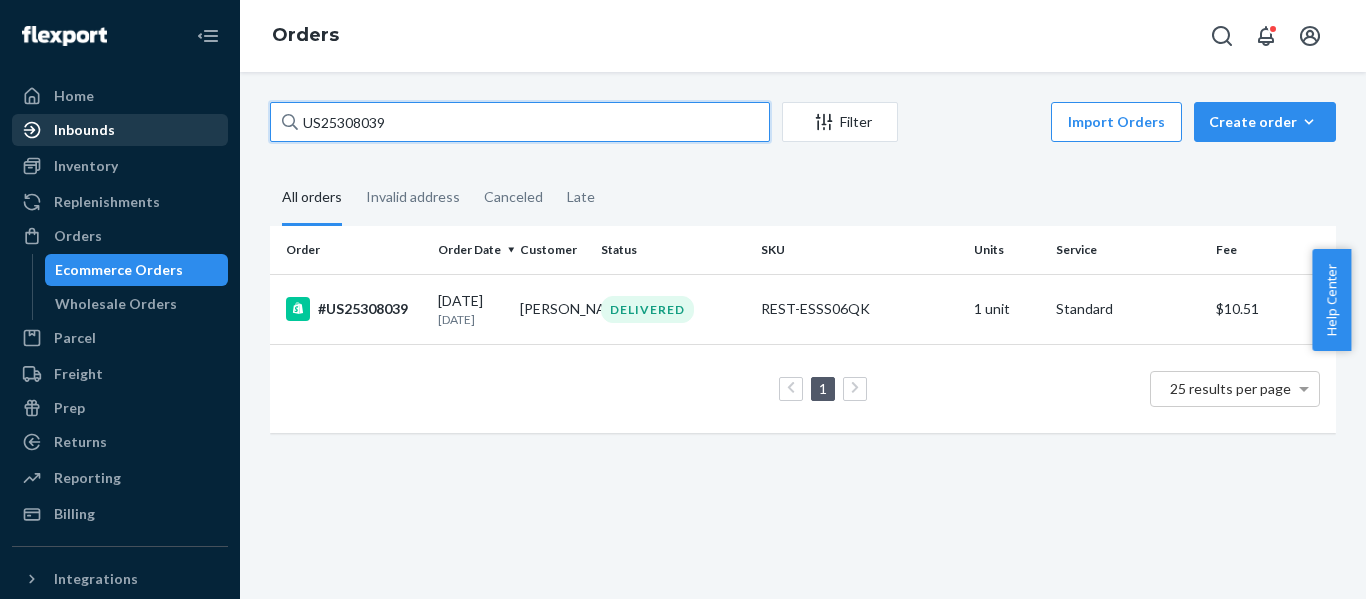 drag, startPoint x: 415, startPoint y: 127, endPoint x: 87, endPoint y: 137, distance: 328.1524 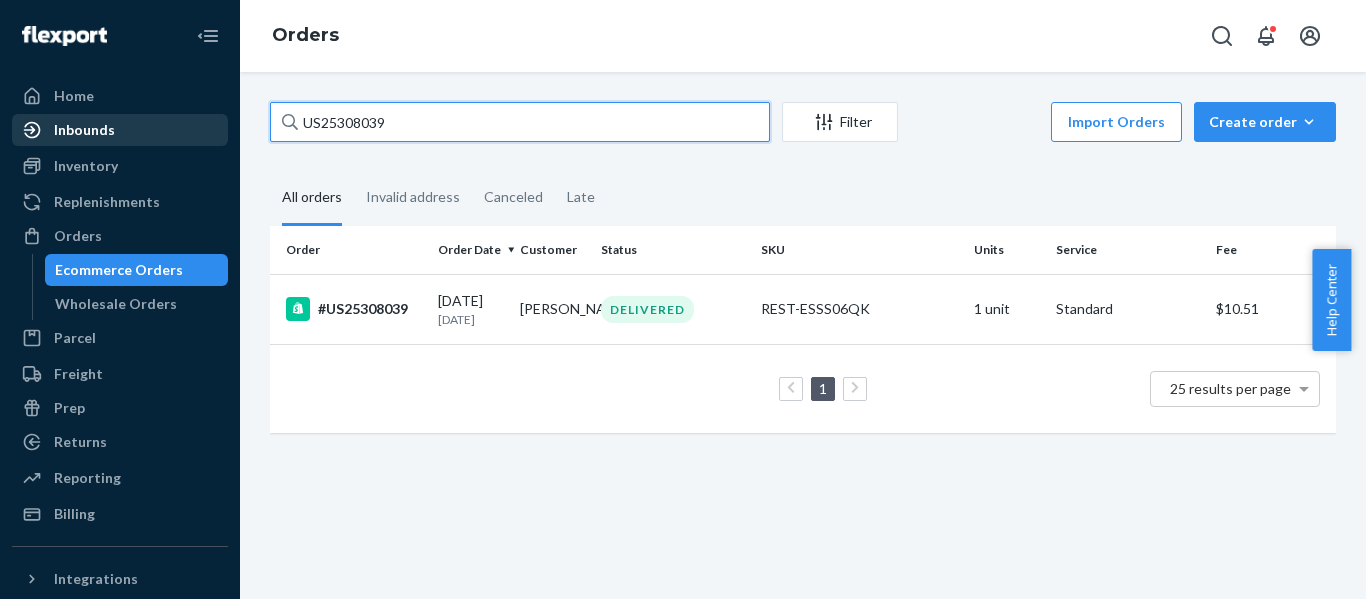 click on "Home Inbounds Shipping Plans Problems Inventory Products Replenishments Orders Ecommerce Orders Wholesale Orders Parcel Parcel orders Integrations Freight Prep Returns All Returns Settings Packages Reporting Reports Analytics Billing Integrations Add Integration Fast Tags Add Fast Tag Settings Talk to Support Help Center Give Feedback Orders US25308039 Filter Import Orders Create order Ecommerce order Removal order All orders Invalid address Canceled Late Order Order Date Customer Status SKU Units Service Fee #US25308039 [DATE] [DATE] [PERSON_NAME] DELIVERED REST-ESSS06QK 1 unit Standard $10.51 1 25 results per page" at bounding box center [683, 299] 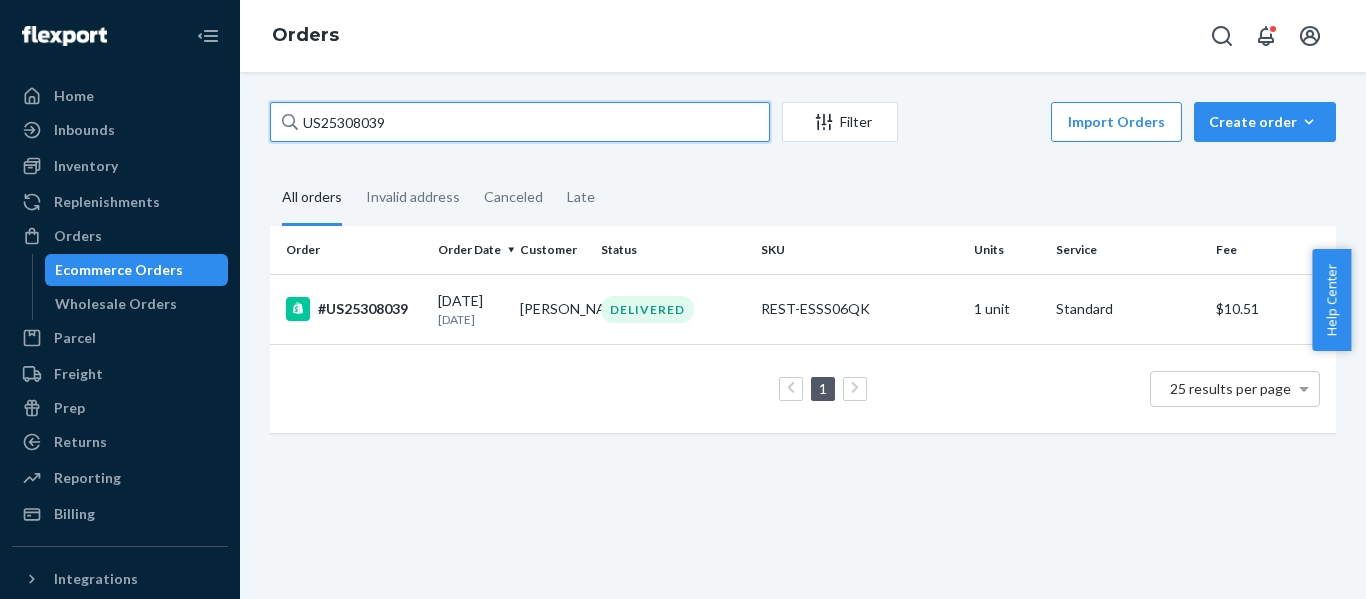 paste on "26" 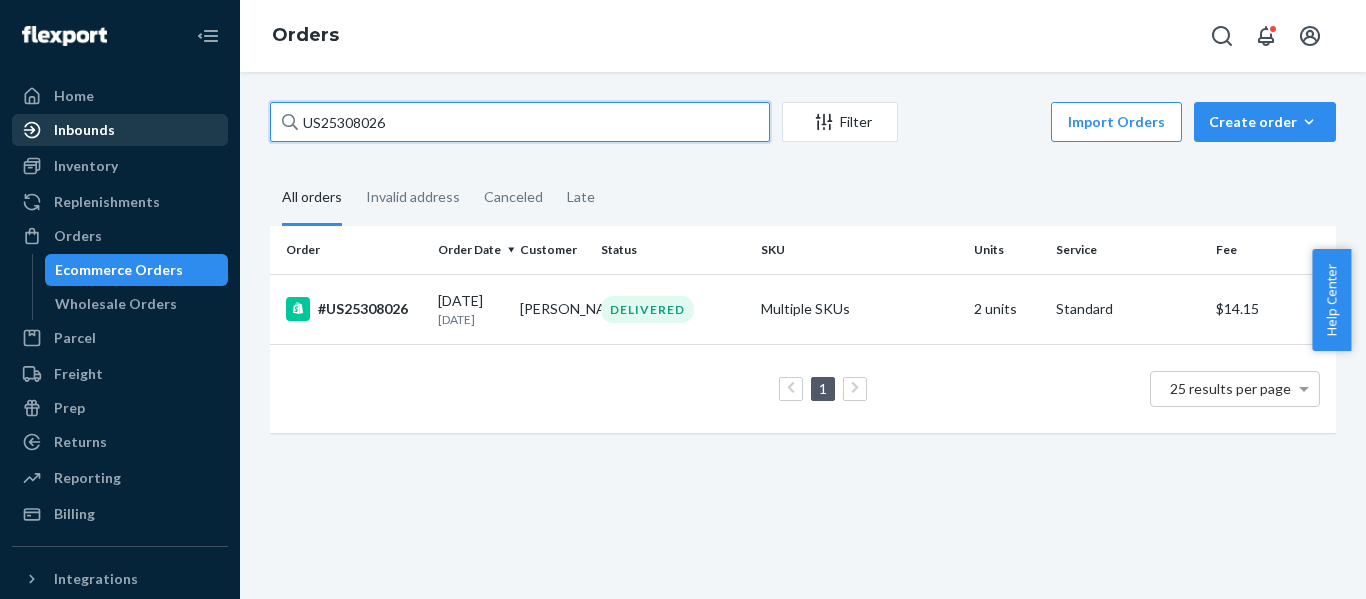drag, startPoint x: 444, startPoint y: 116, endPoint x: 141, endPoint y: 120, distance: 303.0264 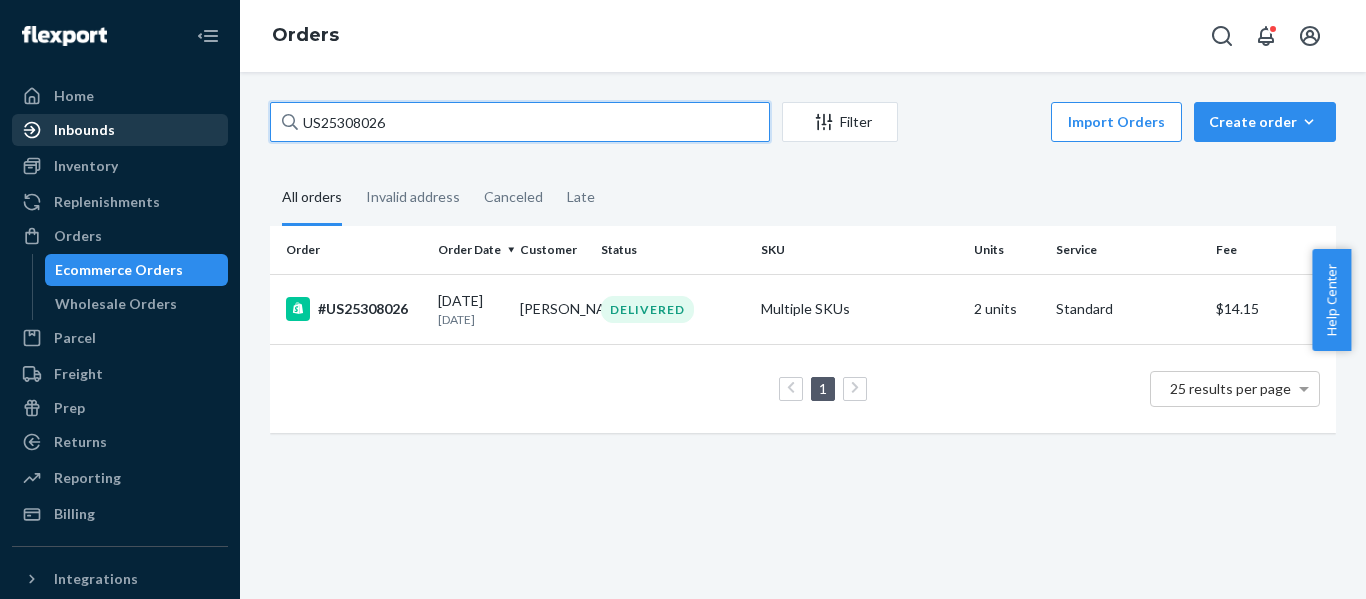 click on "Home Inbounds Shipping Plans Problems Inventory Products Replenishments Orders Ecommerce Orders Wholesale Orders Parcel Parcel orders Integrations Freight Prep Returns All Returns Settings Packages Reporting Reports Analytics Billing Integrations Add Integration Fast Tags Add Fast Tag Settings Talk to Support Help Center Give Feedback Orders US25308026 Filter Import Orders Create order Ecommerce order Removal order All orders Invalid address Canceled Late Order Order Date Customer Status SKU Units Service Fee #US25308026 [DATE] [DATE] [GEOGRAPHIC_DATA][PERSON_NAME] DELIVERED Multiple SKUs 2 units Standard $14.15 1 25 results per page" at bounding box center (683, 299) 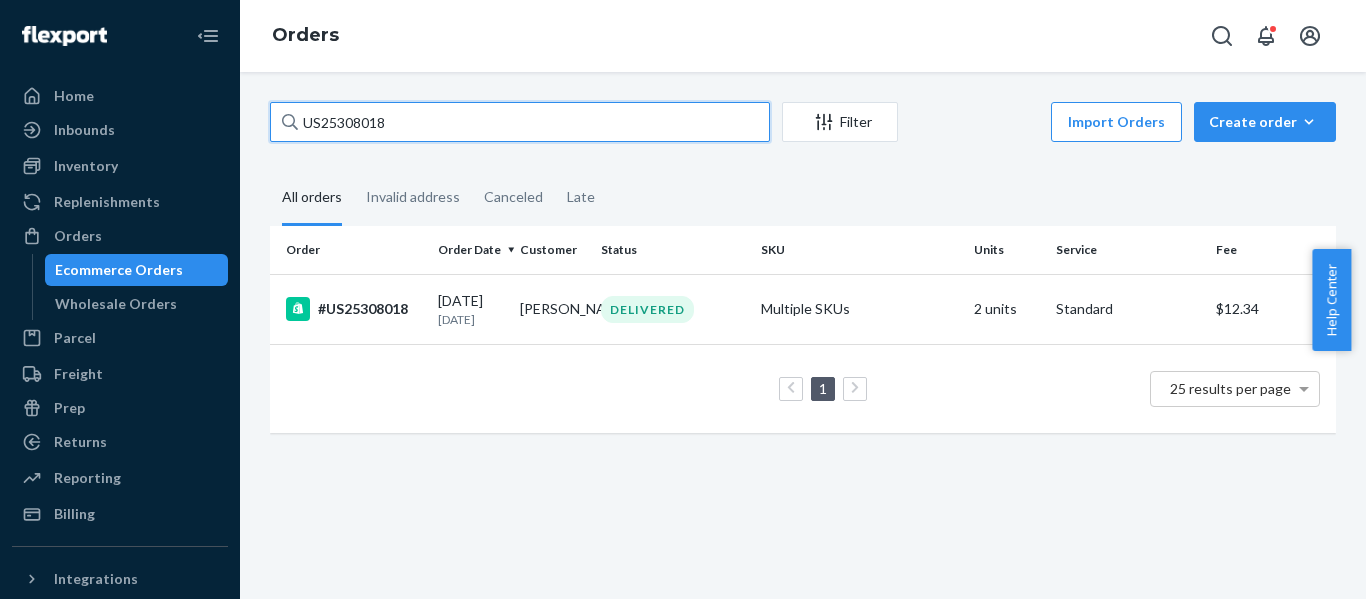 drag, startPoint x: 386, startPoint y: 123, endPoint x: -123, endPoint y: 85, distance: 510.4165 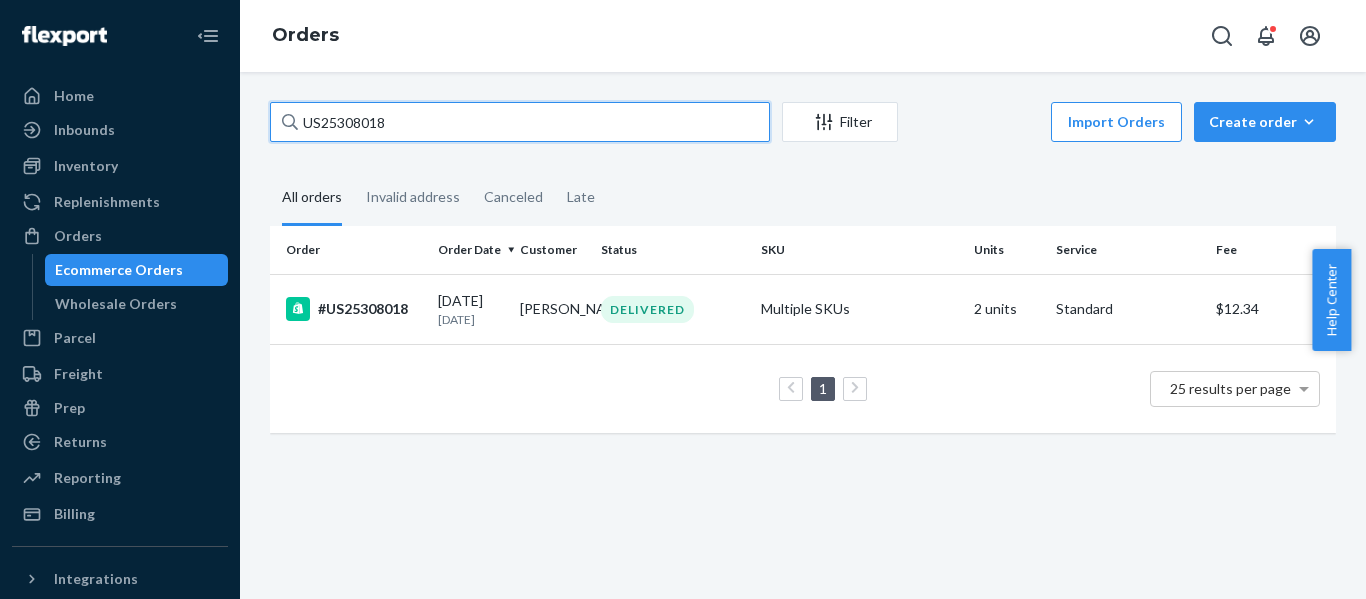 click on "Home Inbounds Shipping Plans Problems Inventory Products Replenishments Orders Ecommerce Orders Wholesale Orders Parcel Parcel orders Integrations Freight Prep Returns All Returns Settings Packages Reporting Reports Analytics Billing Integrations Add Integration Fast Tags Add Fast Tag Settings Talk to Support Help Center Give Feedback Orders US25308018 Filter Import Orders Create order Ecommerce order Removal order All orders Invalid address Canceled Late Order Order Date Customer Status SKU Units Service Fee #US25308018 [DATE] [DATE] [PERSON_NAME] DELIVERED Multiple SKUs 2 units Standard $12.34 1 25 results per page ×
Help Center" at bounding box center [683, 299] 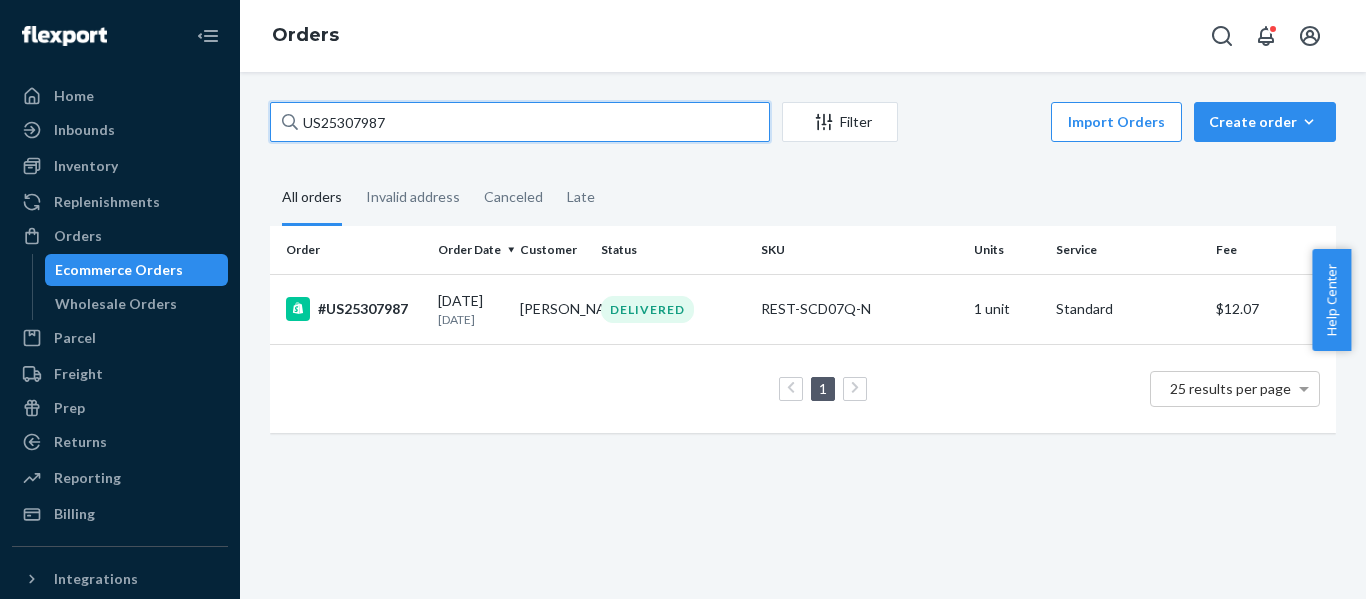 drag, startPoint x: 437, startPoint y: 124, endPoint x: 7, endPoint y: 122, distance: 430.00464 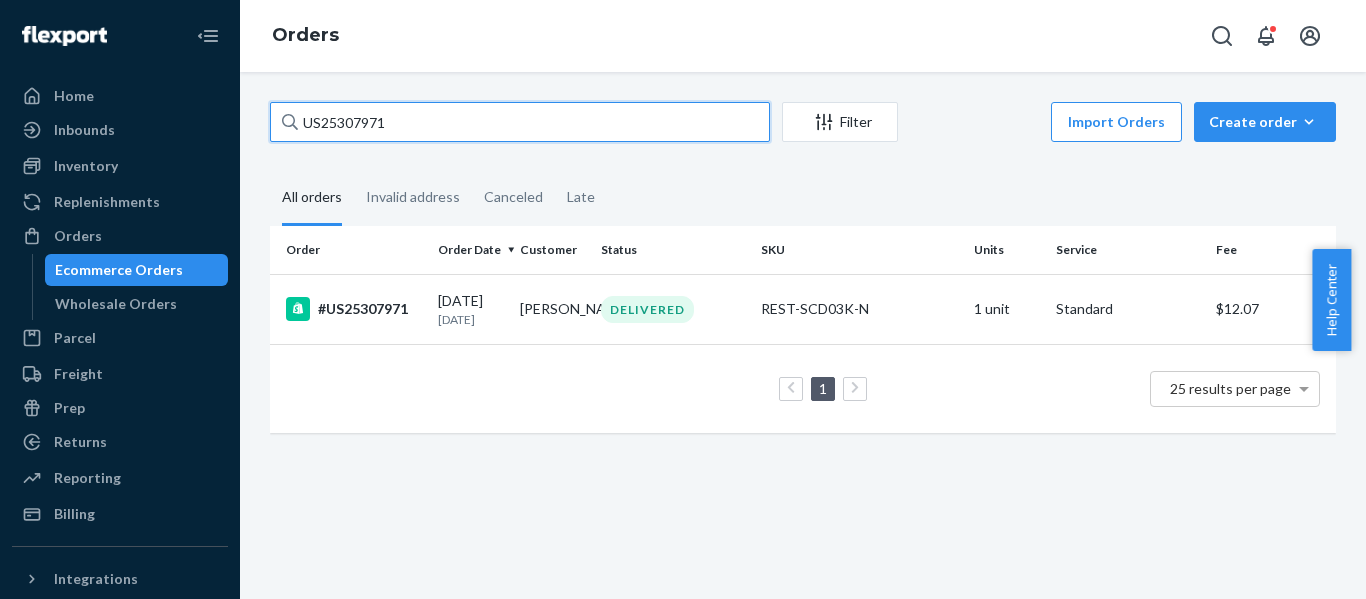 drag, startPoint x: 462, startPoint y: 122, endPoint x: -28, endPoint y: 154, distance: 491.0438 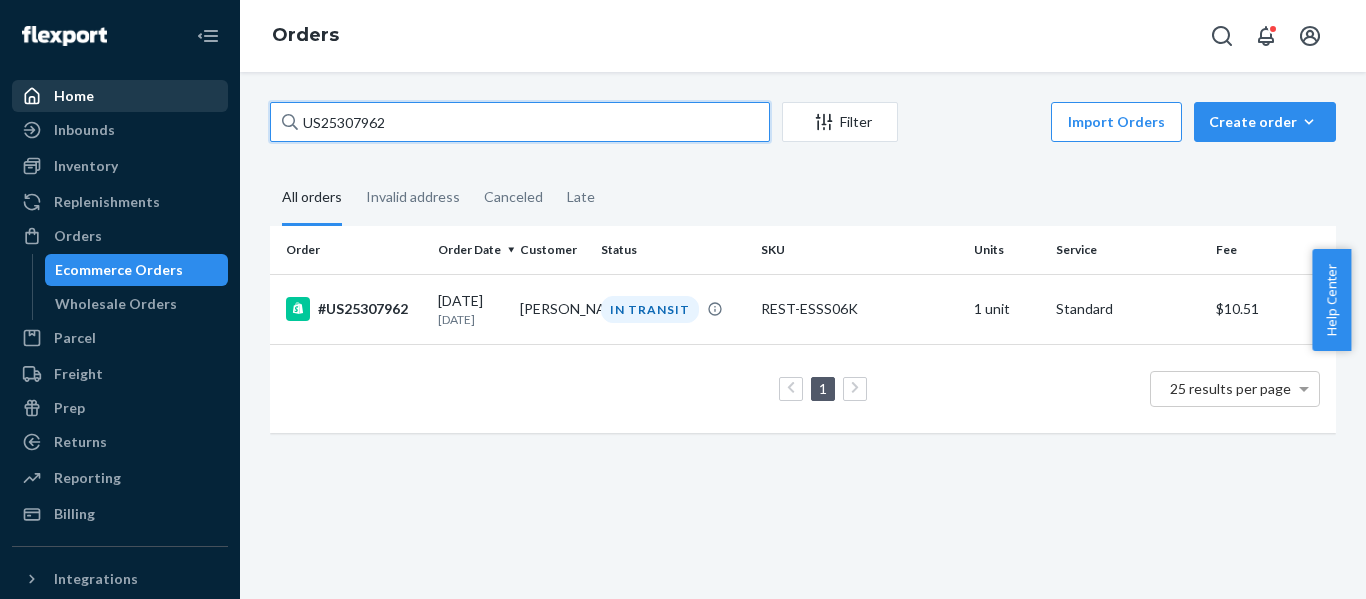 drag, startPoint x: 443, startPoint y: 118, endPoint x: 174, endPoint y: 91, distance: 270.35162 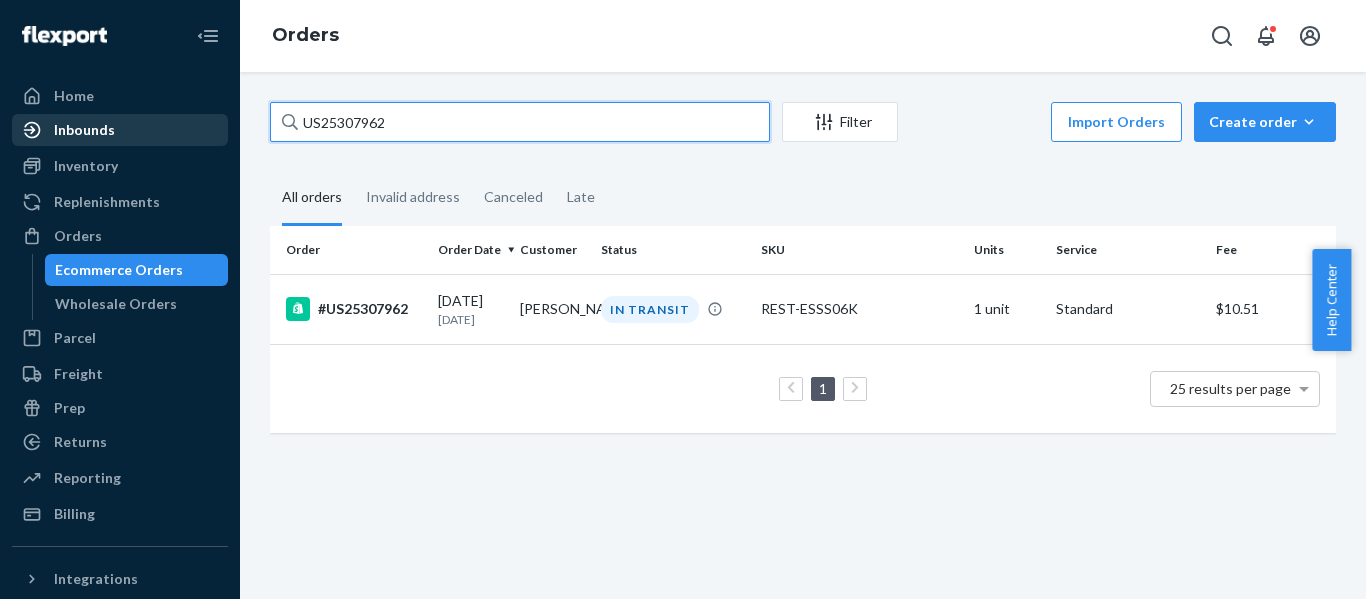 paste on "PD3388536" 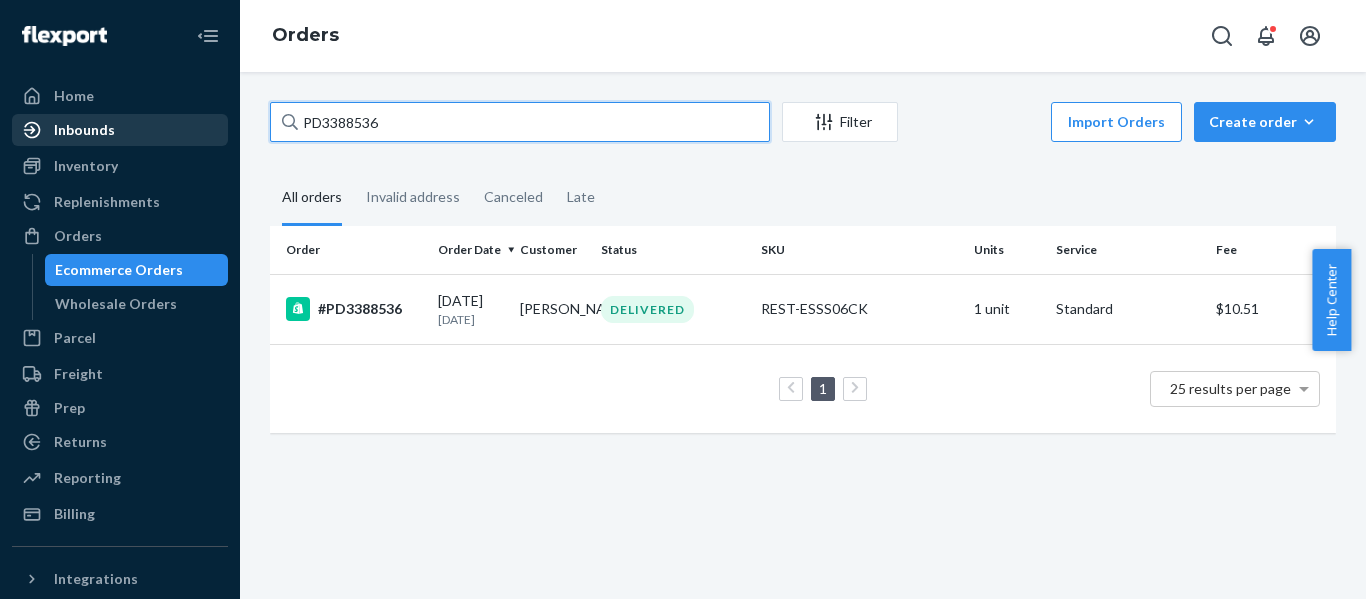 drag, startPoint x: 424, startPoint y: 121, endPoint x: 78, endPoint y: 142, distance: 346.6367 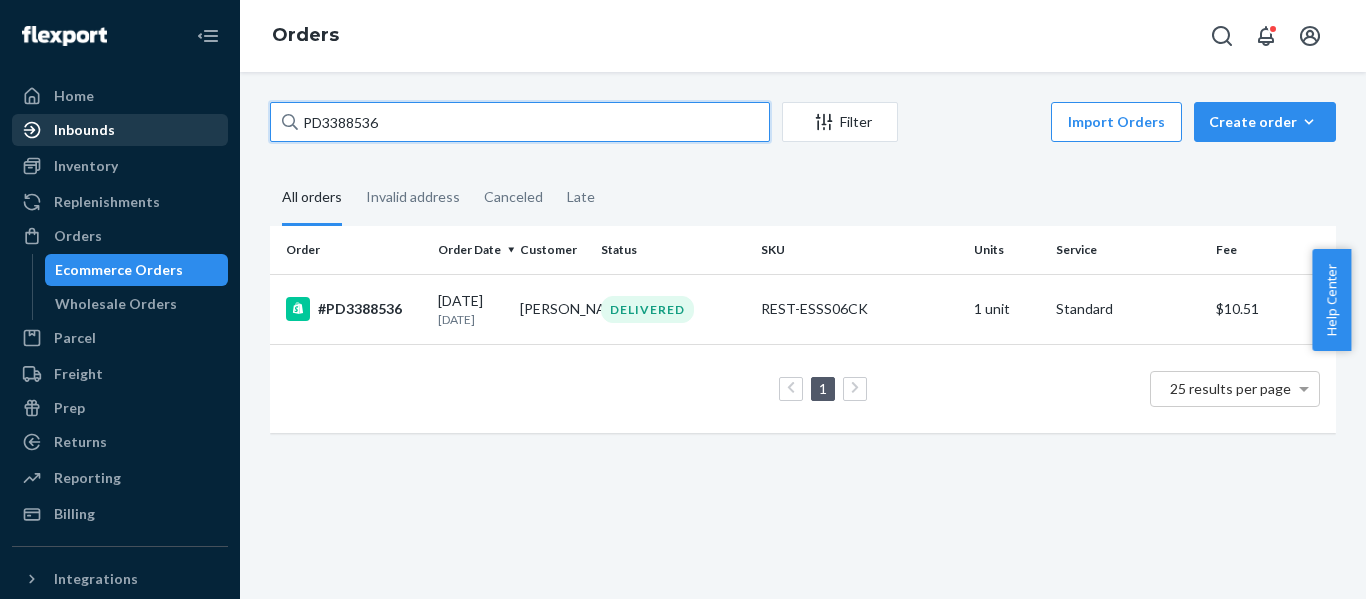 click on "Home Inbounds Shipping Plans Problems Inventory Products Replenishments Orders Ecommerce Orders Wholesale Orders Parcel Parcel orders Integrations Freight Prep Returns All Returns Settings Packages Reporting Reports Analytics Billing Integrations Add Integration Fast Tags Add Fast Tag Settings Talk to Support Help Center Give Feedback Orders PD3388536 Filter Import Orders Create order Ecommerce order Removal order All orders Invalid address Canceled Late Order Order Date Customer Status SKU Units Service Fee #PD3388536 [DATE] [DATE] [PERSON_NAME] DELIVERED REST-ESSS06CK 1 unit Standard $10.51 1 25 results per page" at bounding box center [683, 299] 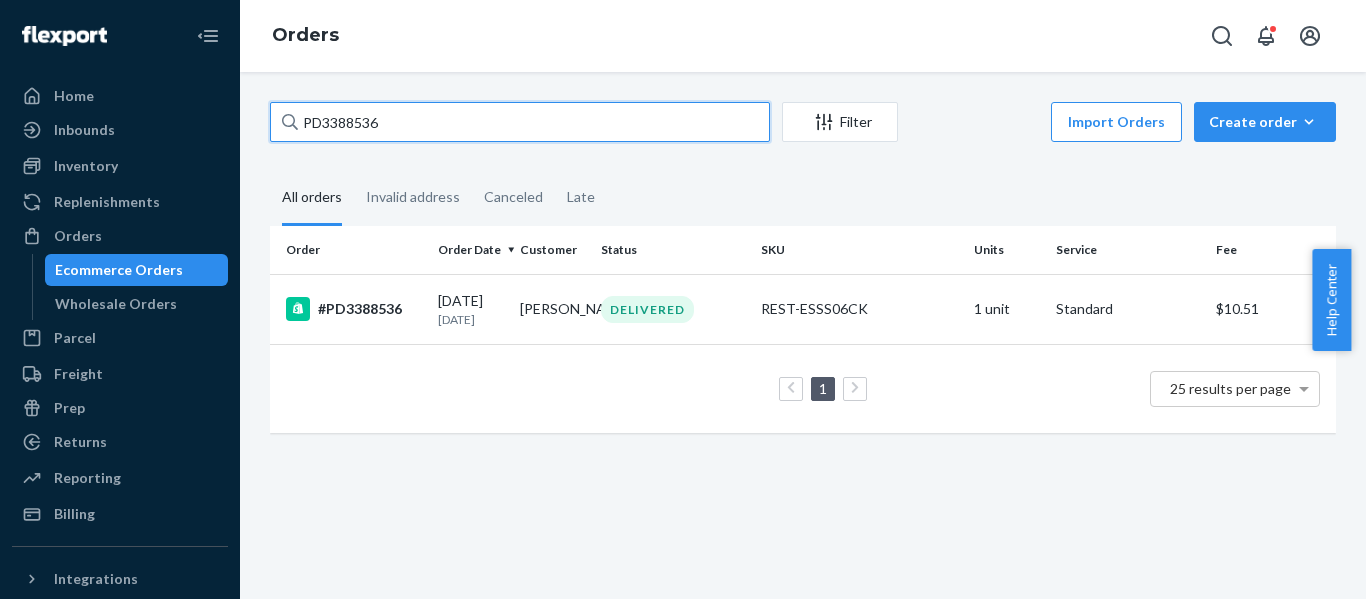 paste on "US25307945" 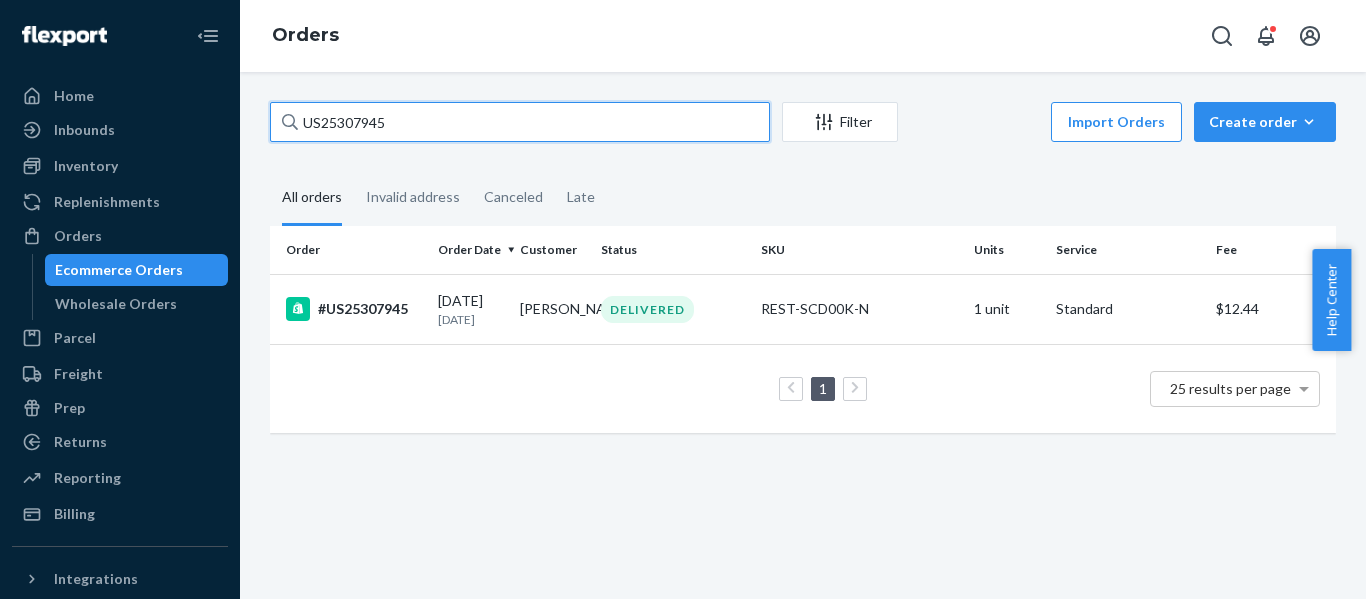 drag, startPoint x: 264, startPoint y: 129, endPoint x: 239, endPoint y: 129, distance: 25 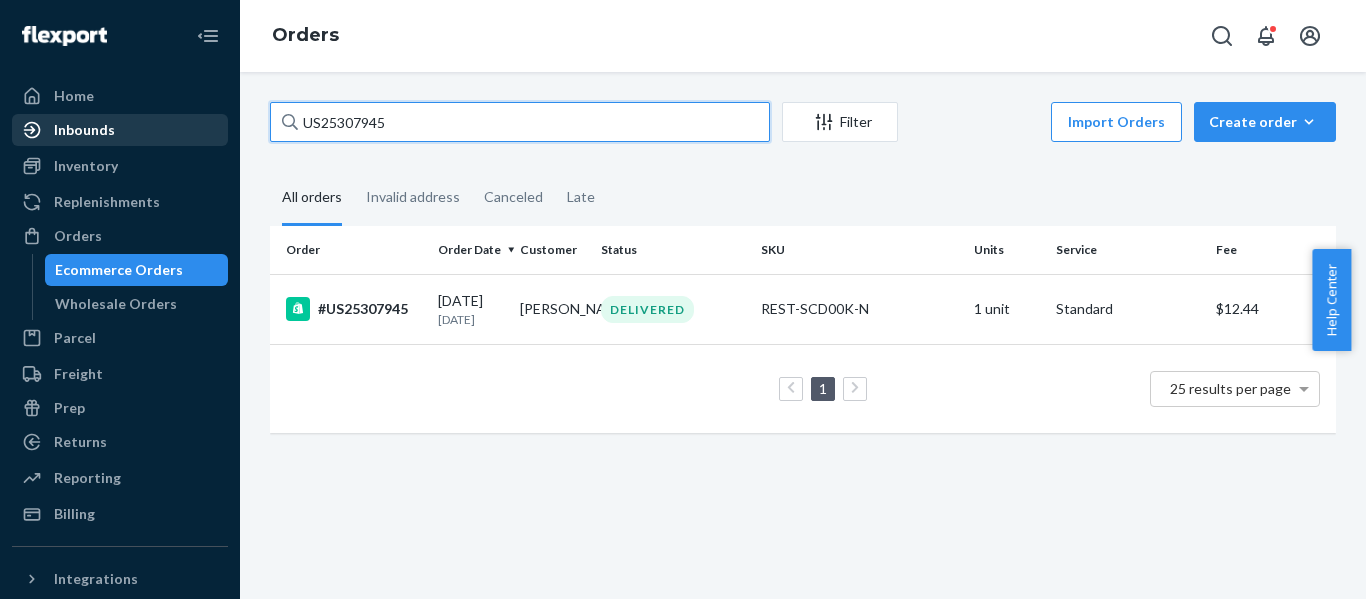 paste on "31" 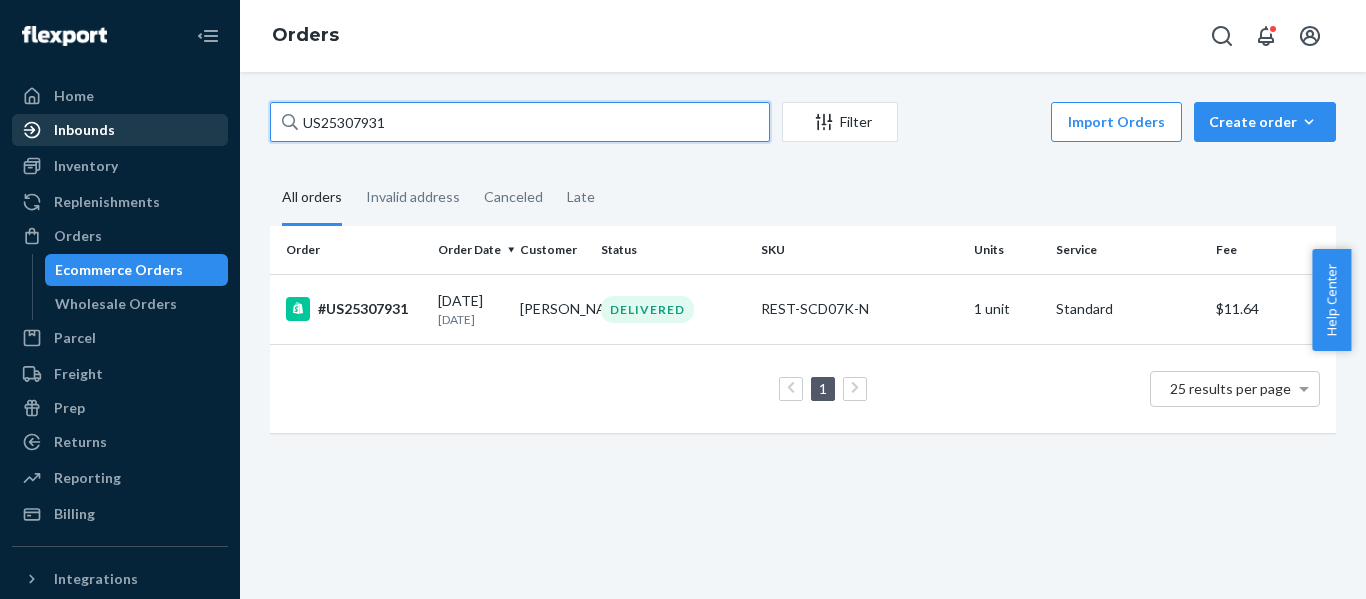 drag, startPoint x: 316, startPoint y: 106, endPoint x: 193, endPoint y: 117, distance: 123.49089 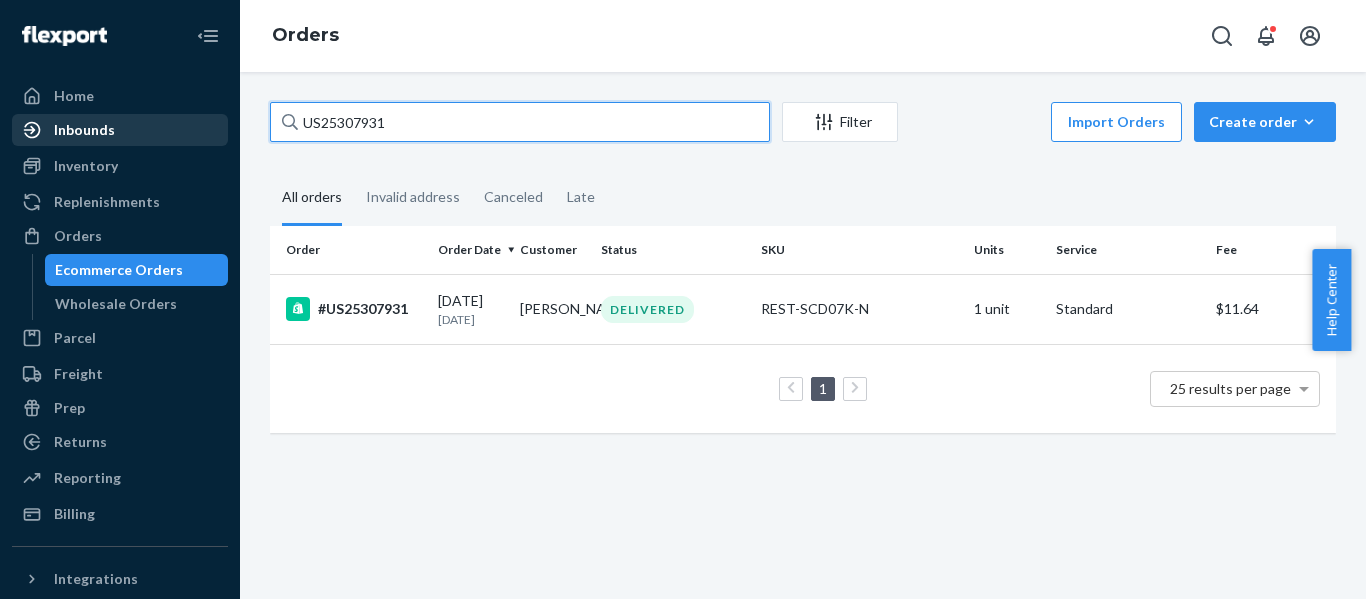 click on "Home Inbounds Shipping Plans Problems Inventory Products Replenishments Orders Ecommerce Orders Wholesale Orders Parcel Parcel orders Integrations Freight Prep Returns All Returns Settings Packages Reporting Reports Analytics Billing Integrations Add Integration Fast Tags Add Fast Tag Settings Talk to Support Help Center Give Feedback Orders US25307931 Filter Import Orders Create order Ecommerce order Removal order All orders Invalid address Canceled Late Order Order Date Customer Status SKU Units Service Fee #US25307931 [DATE] [DATE] Alizza [PERSON_NAME] DELIVERED REST-SCD07K-N 1 unit Standard $11.64 1 25 results per page" at bounding box center [683, 299] 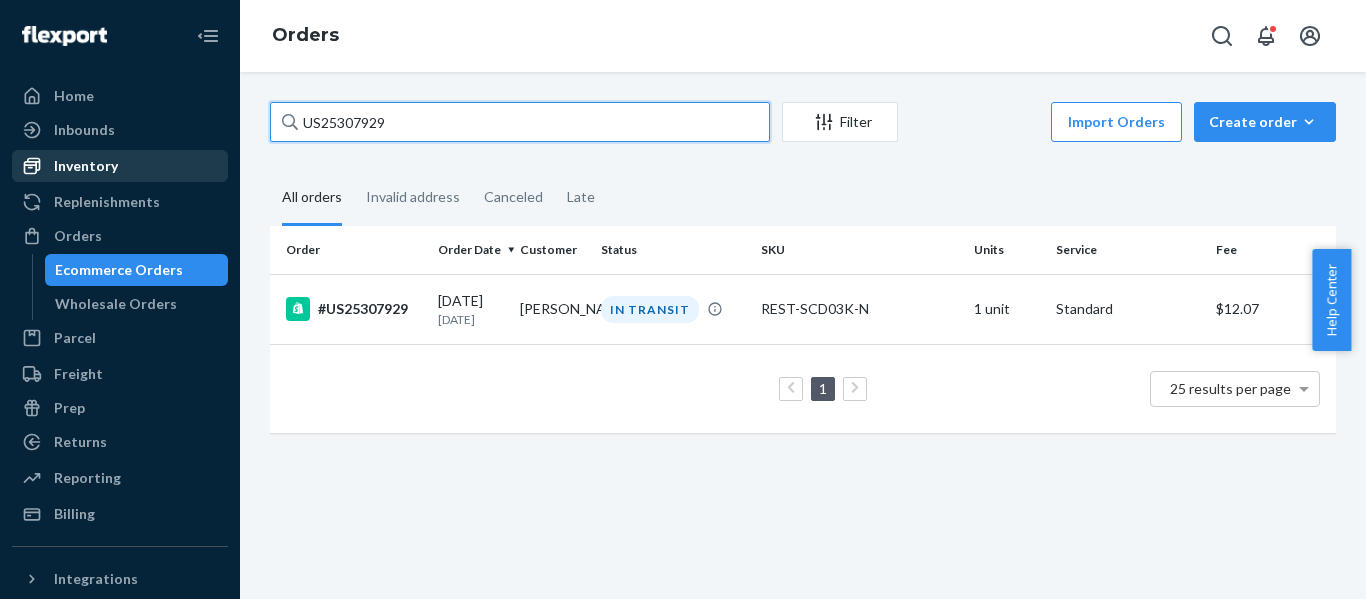 drag, startPoint x: 292, startPoint y: 125, endPoint x: 75, endPoint y: 159, distance: 219.64745 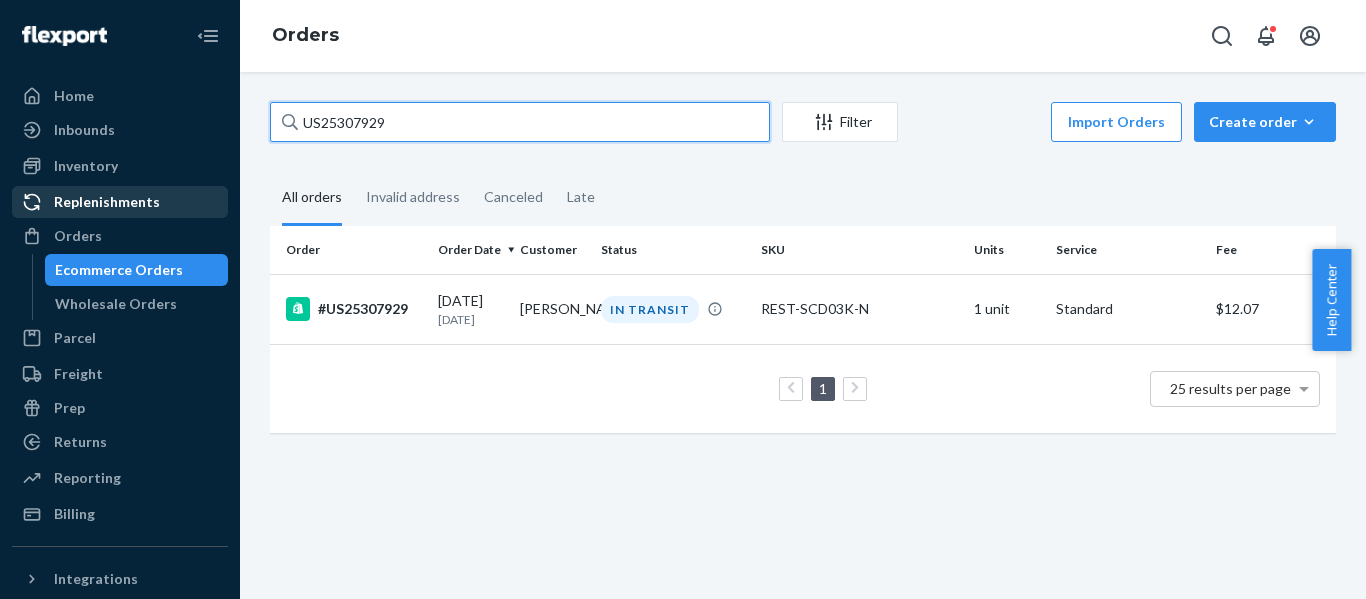 paste on "8" 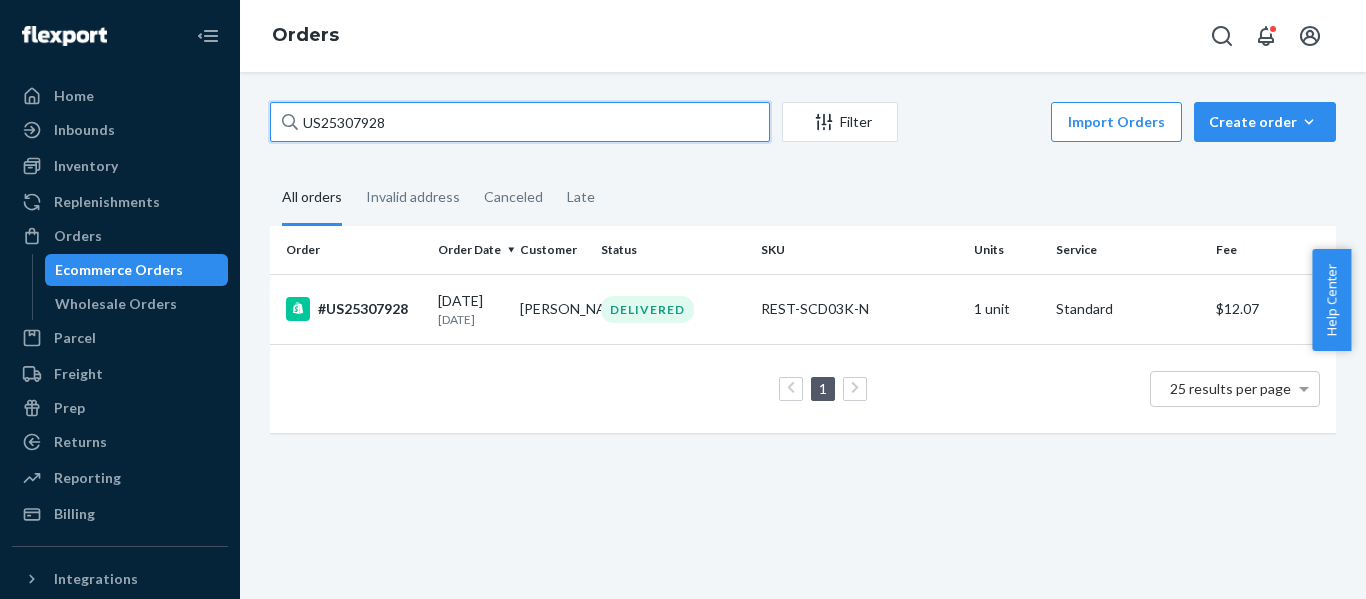 drag, startPoint x: 435, startPoint y: 122, endPoint x: -178, endPoint y: 139, distance: 613.23566 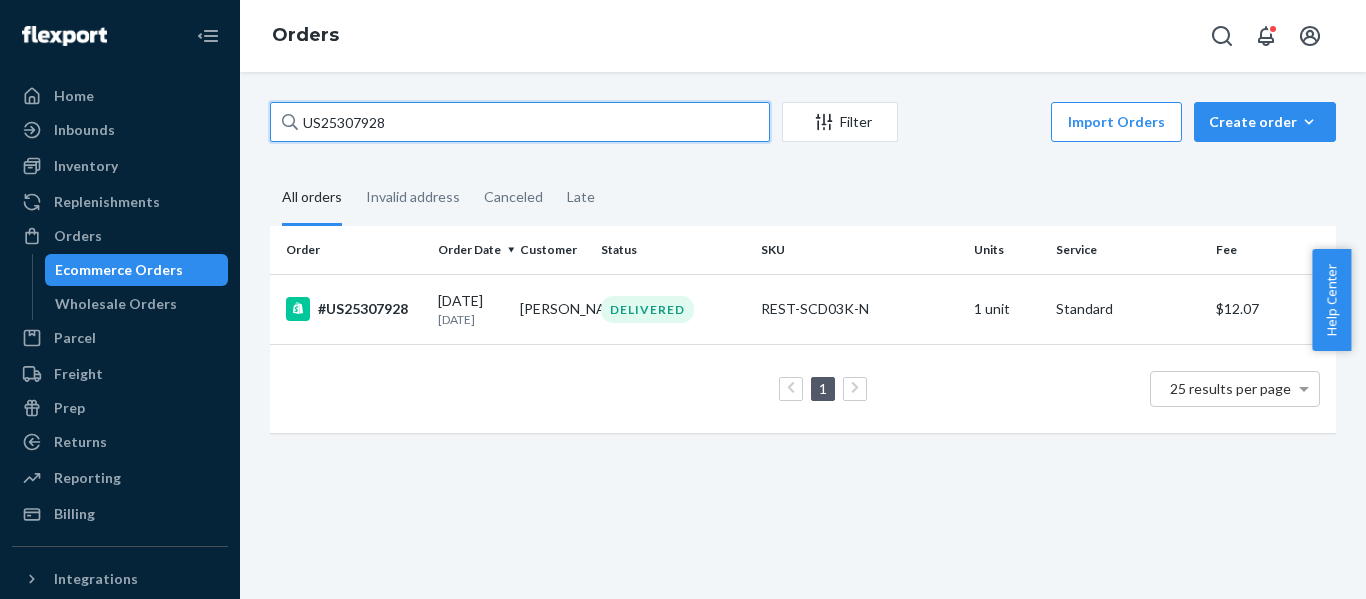 click on "Home Inbounds Shipping Plans Problems Inventory Products Replenishments Orders Ecommerce Orders Wholesale Orders Parcel Parcel orders Integrations Freight Prep Returns All Returns Settings Packages Reporting Reports Analytics Billing Integrations Add Integration Fast Tags Add Fast Tag Settings Talk to Support Help Center Give Feedback Orders US25307928 Filter Import Orders Create order Ecommerce order Removal order All orders Invalid address Canceled Late Order Order Date Customer Status SKU Units Service Fee #US25307928 [DATE] [DATE] [PERSON_NAME] DELIVERED REST-SCD03K-N 1 unit Standard $12.07 1 25 results per page ×
Help Center" at bounding box center (683, 299) 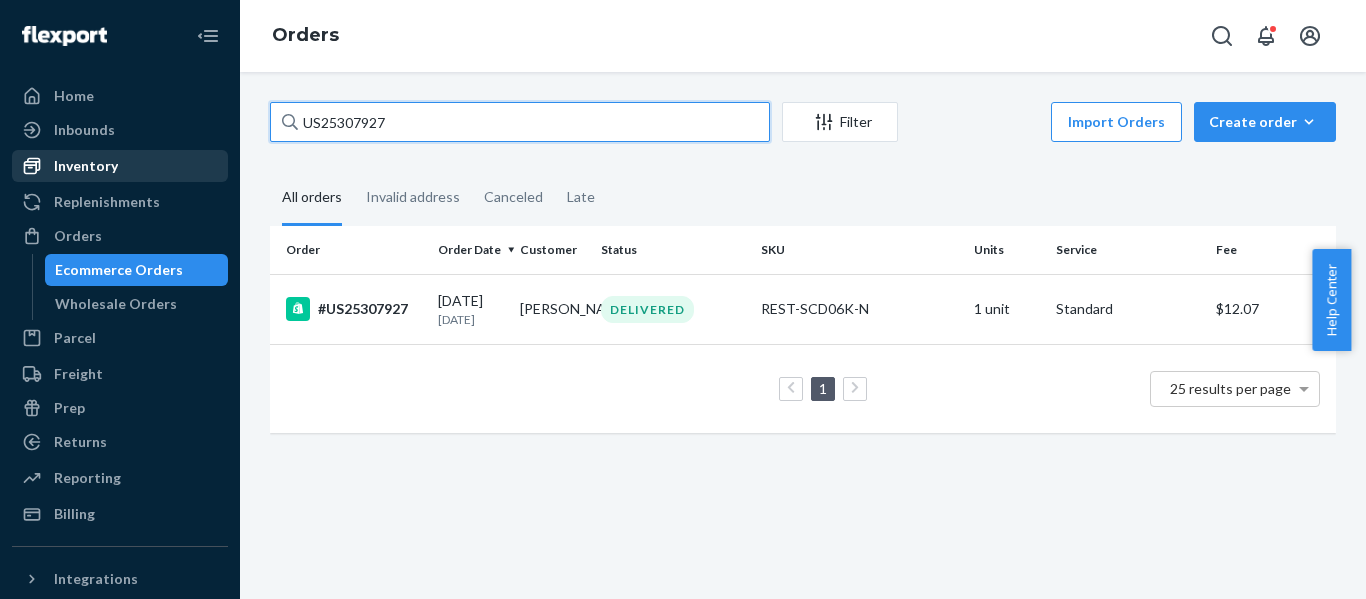 click on "Home Inbounds Shipping Plans Problems Inventory Products Replenishments Orders Ecommerce Orders Wholesale Orders Parcel Parcel orders Integrations Freight Prep Returns All Returns Settings Packages Reporting Reports Analytics Billing Integrations Add Integration Fast Tags Add Fast Tag Settings Talk to Support Help Center Give Feedback Orders US25307927 Filter Import Orders Create order Ecommerce order Removal order All orders Invalid address Canceled Late Order Order Date Customer Status SKU Units Service Fee #US25307927 [DATE] [DATE] [PERSON_NAME] DELIVERED REST-SCD06K-N 1 unit Standard $12.07 1 25 results per page" at bounding box center (683, 299) 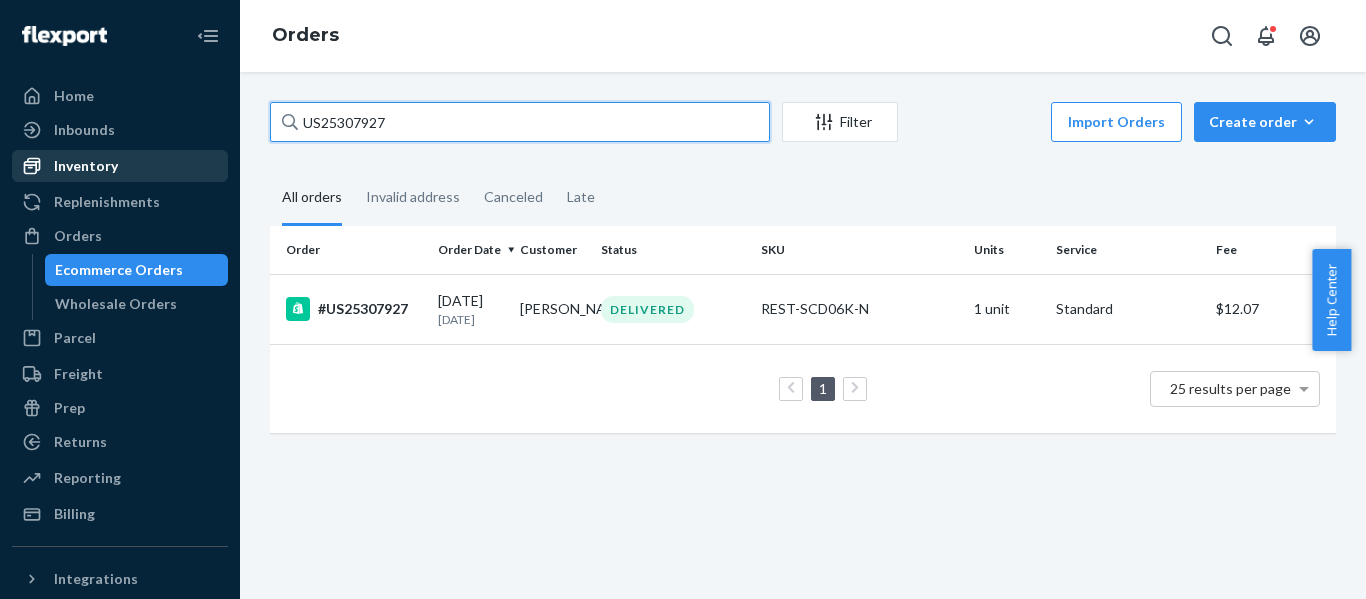 paste on "6" 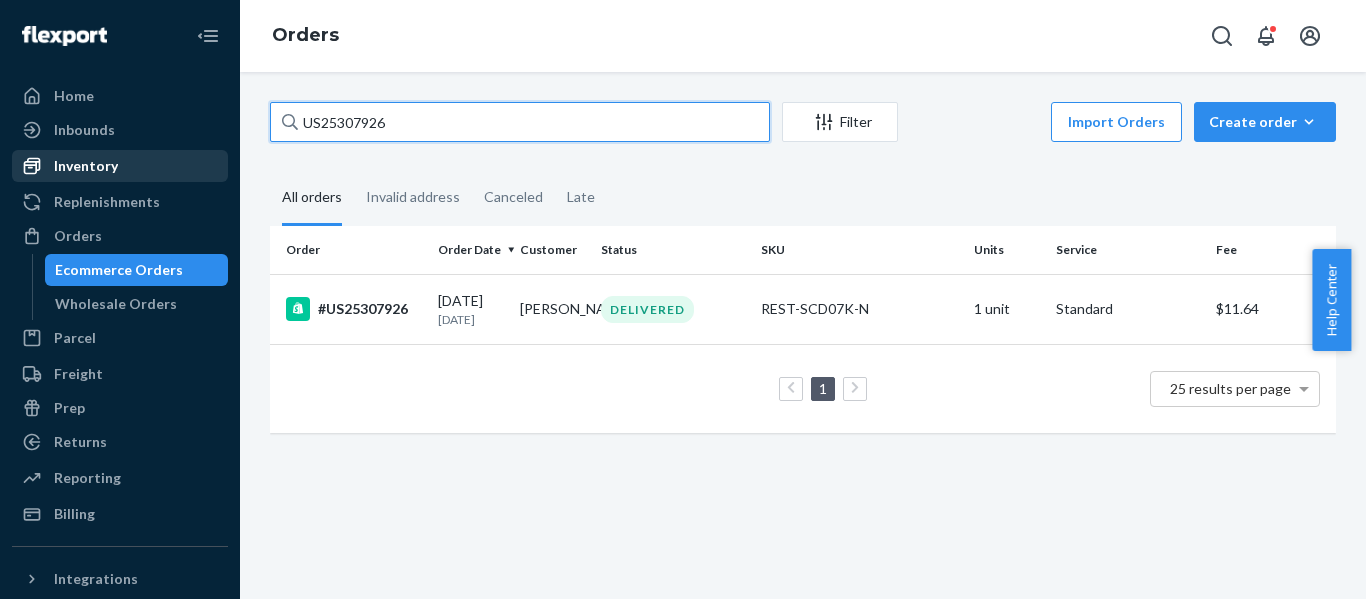 drag, startPoint x: 409, startPoint y: 114, endPoint x: 112, endPoint y: 156, distance: 299.955 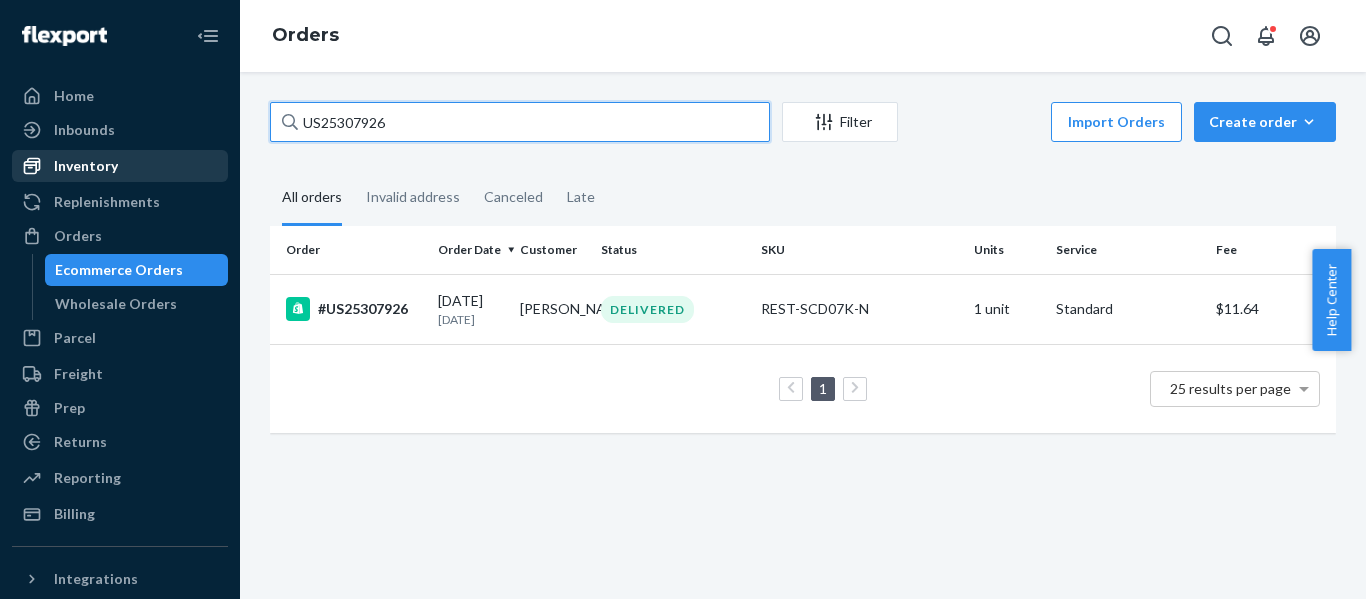 click on "Home Inbounds Shipping Plans Problems Inventory Products Replenishments Orders Ecommerce Orders Wholesale Orders Parcel Parcel orders Integrations Freight Prep Returns All Returns Settings Packages Reporting Reports Analytics Billing Integrations Add Integration Fast Tags Add Fast Tag Settings Talk to Support Help Center Give Feedback Orders US25307926 Filter Import Orders Create order Ecommerce order Removal order All orders Invalid address Canceled Late Order Order Date Customer Status SKU Units Service Fee #US25307926 [DATE] [DATE] [PERSON_NAME] DELIVERED REST-SCD07K-N 1 unit Standard $11.64 1 25 results per page" at bounding box center [683, 299] 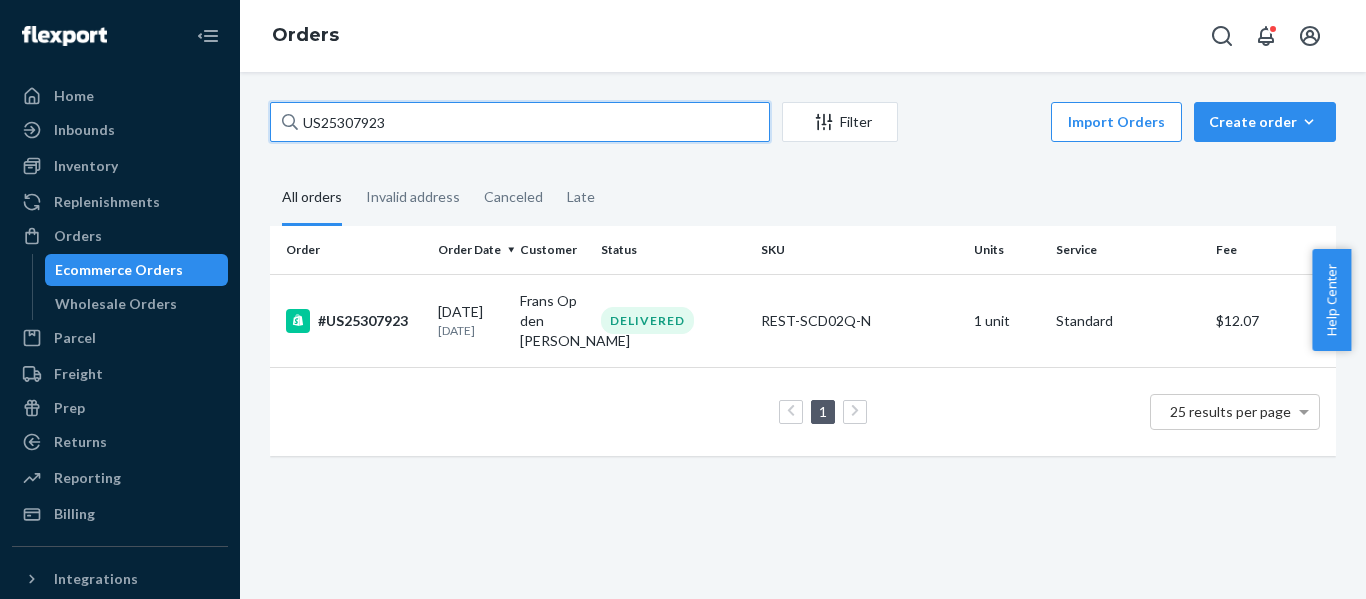 drag, startPoint x: 450, startPoint y: 120, endPoint x: -13, endPoint y: 114, distance: 463.03888 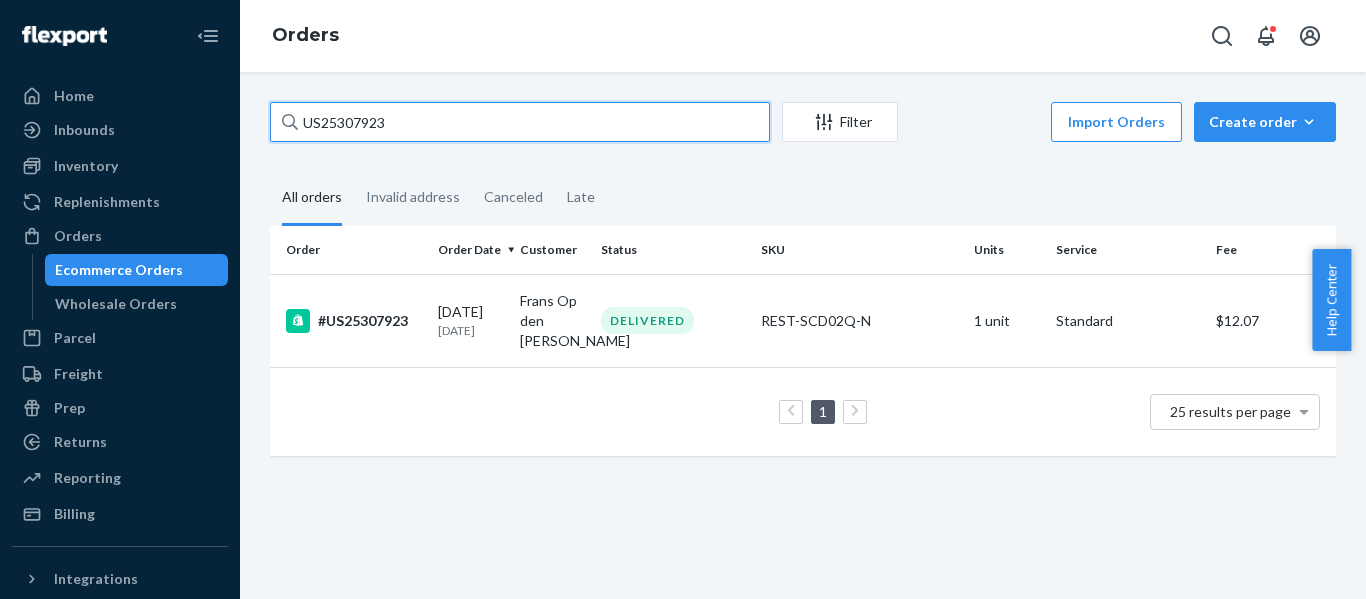 click on "Home Inbounds Shipping Plans Problems Inventory Products Replenishments Orders Ecommerce Orders Wholesale Orders Parcel Parcel orders Integrations Freight Prep Returns All Returns Settings Packages Reporting Reports Analytics Billing Integrations Add Integration Fast Tags Add Fast Tag Settings Talk to Support Help Center Give Feedback Orders US25307923 Filter Import Orders Create order Ecommerce order Removal order All orders Invalid address Canceled Late Order Order Date Customer Status SKU Units Service Fee #US25307923 [DATE] [DATE] Frans Op den [PERSON_NAME] DELIVERED REST-SCD02Q-N 1 unit Standard $12.07 1 25 results per page ×
Help Center" at bounding box center (683, 299) 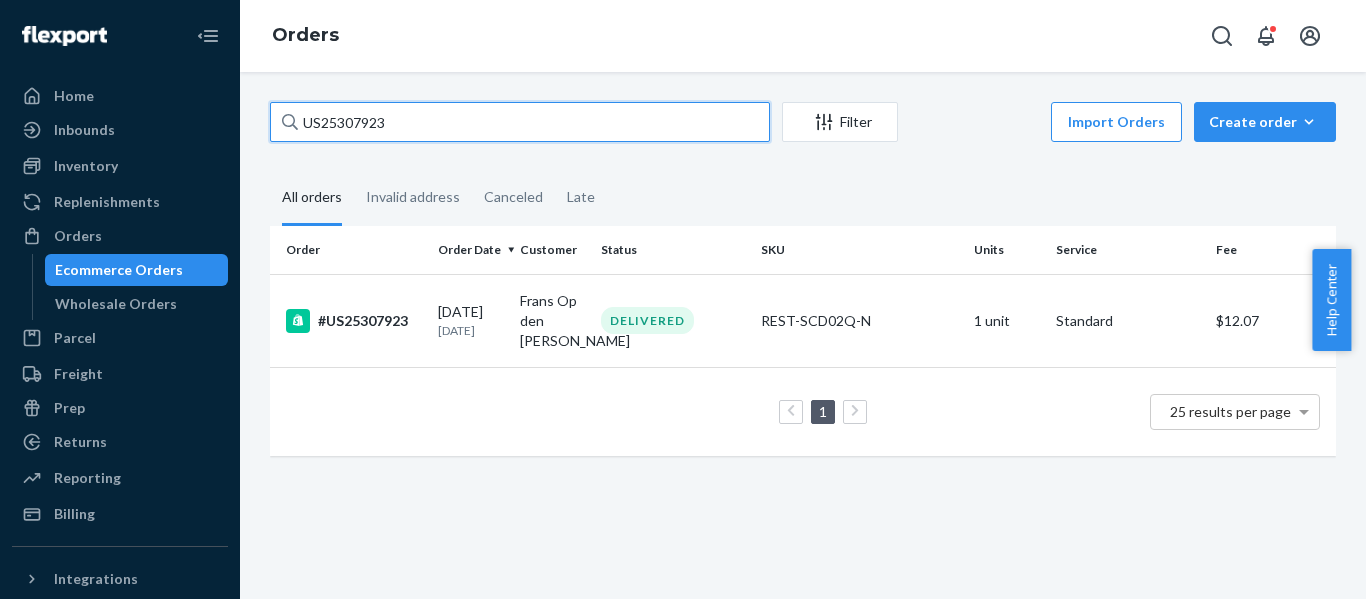 paste on "09" 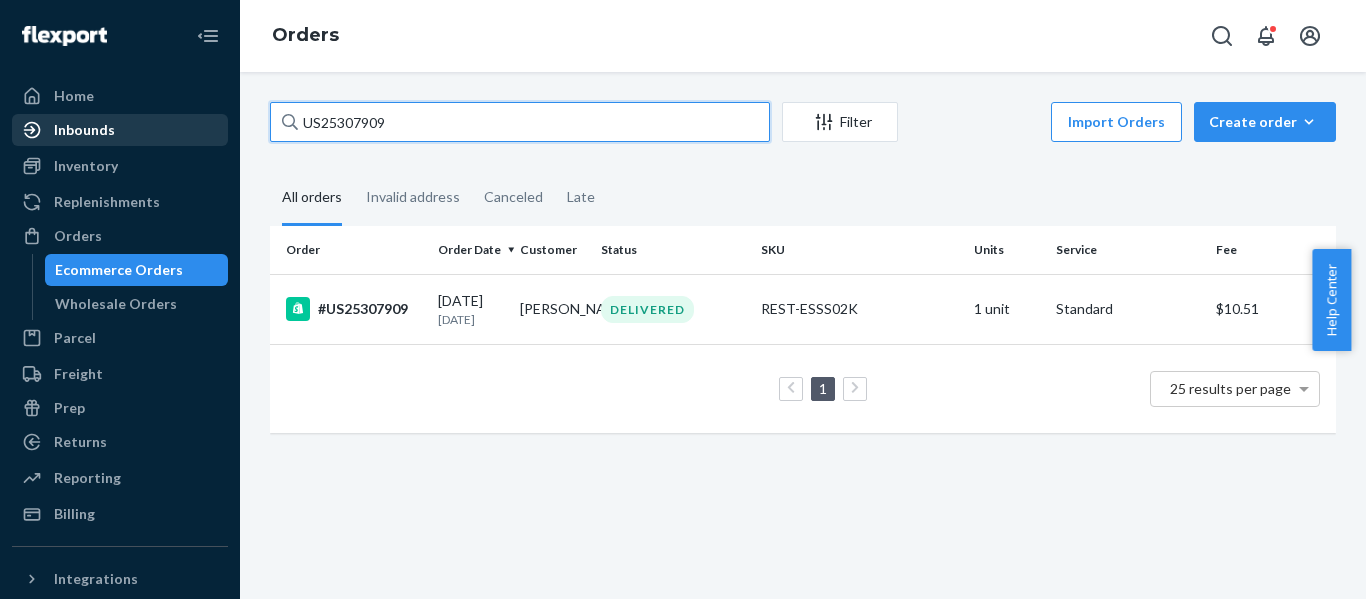 drag, startPoint x: 452, startPoint y: 118, endPoint x: 17, endPoint y: 175, distance: 438.7186 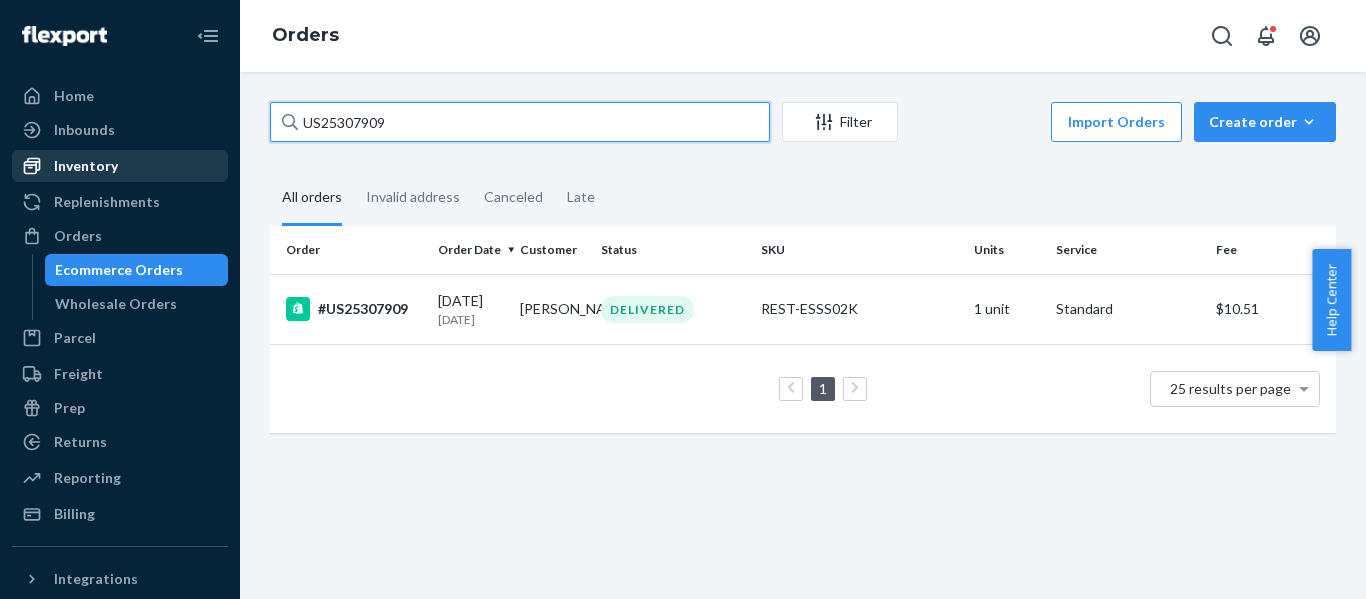 click on "Home Inbounds Shipping Plans Problems Inventory Products Replenishments Orders Ecommerce Orders Wholesale Orders Parcel Parcel orders Integrations Freight Prep Returns All Returns Settings Packages Reporting Reports Analytics Billing Integrations Add Integration Fast Tags Add Fast Tag Settings Talk to Support Help Center Give Feedback Orders US25307909 Filter Import Orders Create order Ecommerce order Removal order All orders Invalid address Canceled Late Order Order Date Customer Status SKU Units Service Fee #US25307909 [DATE] [DATE] [PERSON_NAME] DELIVERED REST-ESSS02K 1 unit Standard $10.51 1 25 results per page" at bounding box center (683, 299) 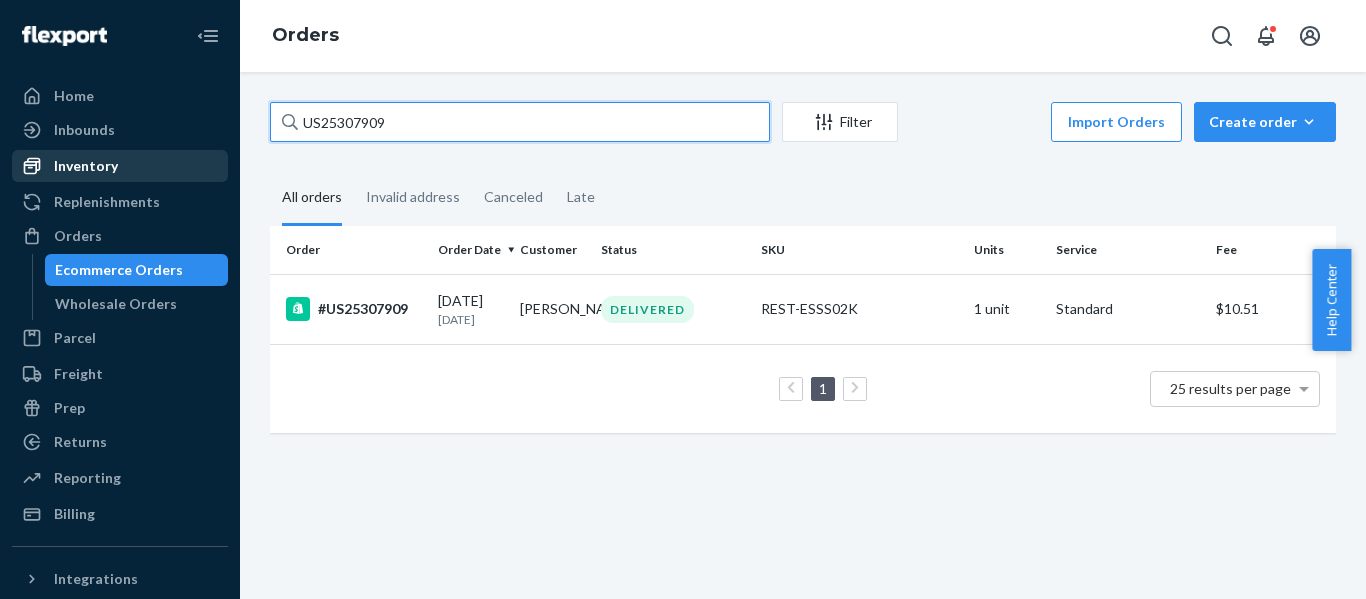 paste on "886" 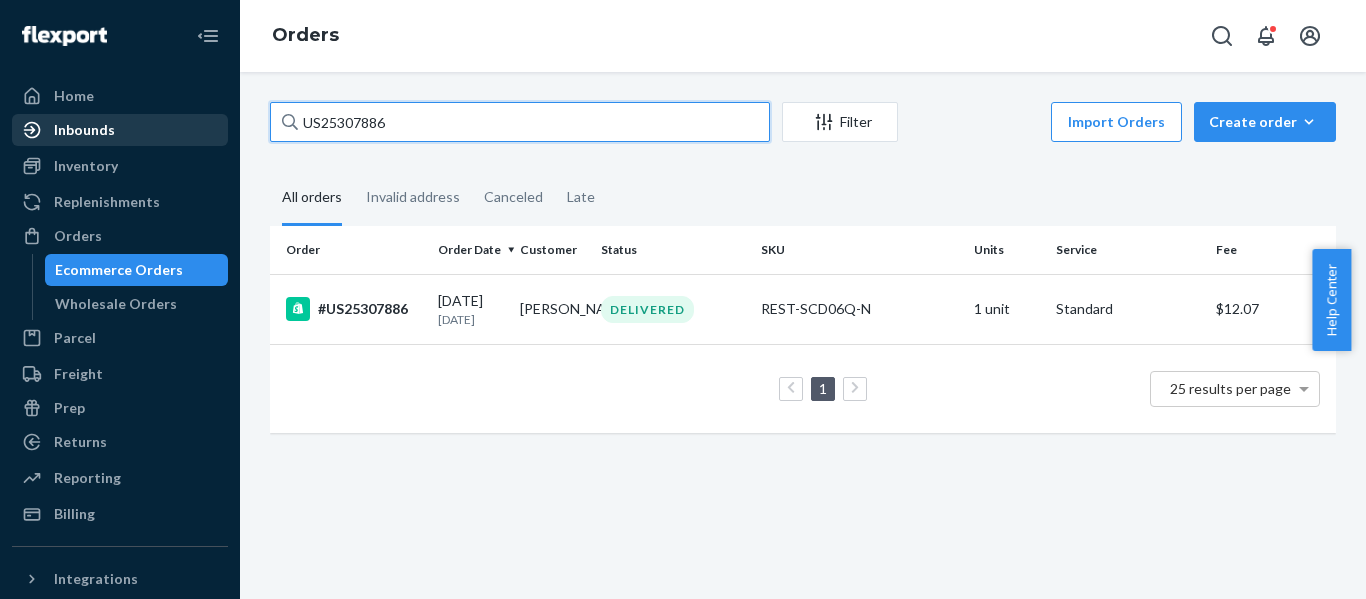 drag, startPoint x: 443, startPoint y: 114, endPoint x: 139, endPoint y: 138, distance: 304.9459 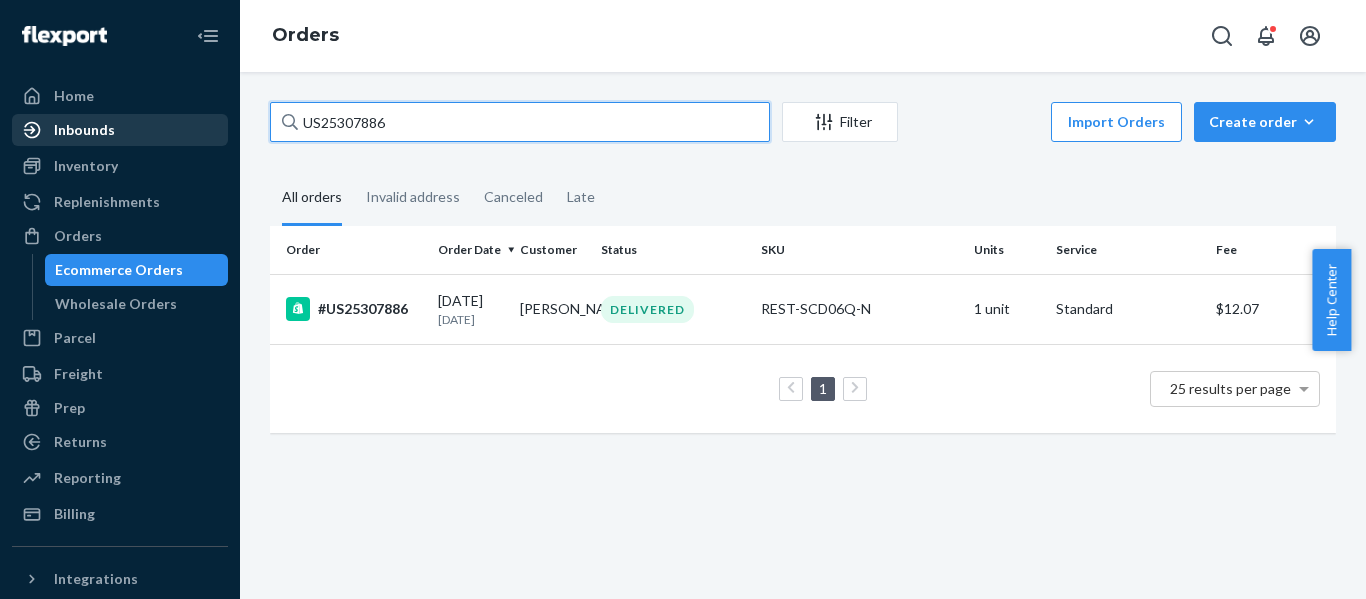 click on "Home Inbounds Shipping Plans Problems Inventory Products Replenishments Orders Ecommerce Orders Wholesale Orders Parcel Parcel orders Integrations Freight Prep Returns All Returns Settings Packages Reporting Reports Analytics Billing Integrations Add Integration Fast Tags Add Fast Tag Settings Talk to Support Help Center Give Feedback Orders US25307886 Filter Import Orders Create order Ecommerce order Removal order All orders Invalid address Canceled Late Order Order Date Customer Status SKU Units Service Fee #US25307886 [DATE] [DATE] [PERSON_NAME] DELIVERED REST-SCD06Q-N 1 unit Standard $12.07 1 25 results per page" at bounding box center (683, 299) 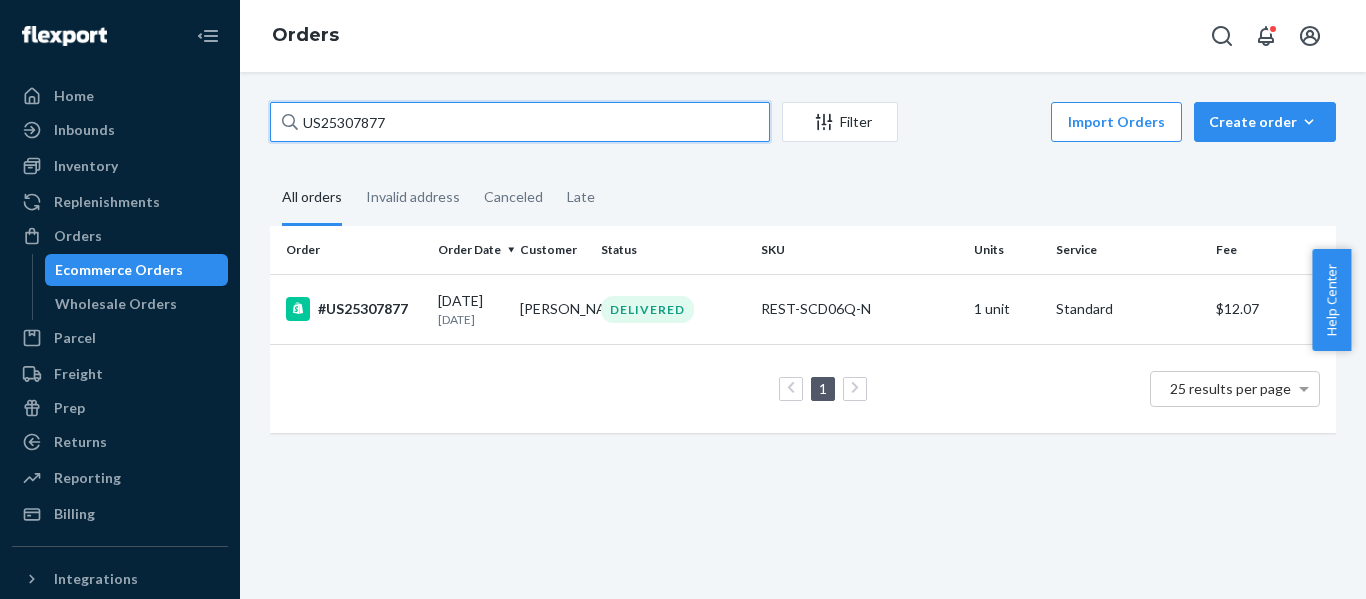 drag, startPoint x: 278, startPoint y: 120, endPoint x: 106, endPoint y: 146, distance: 173.95401 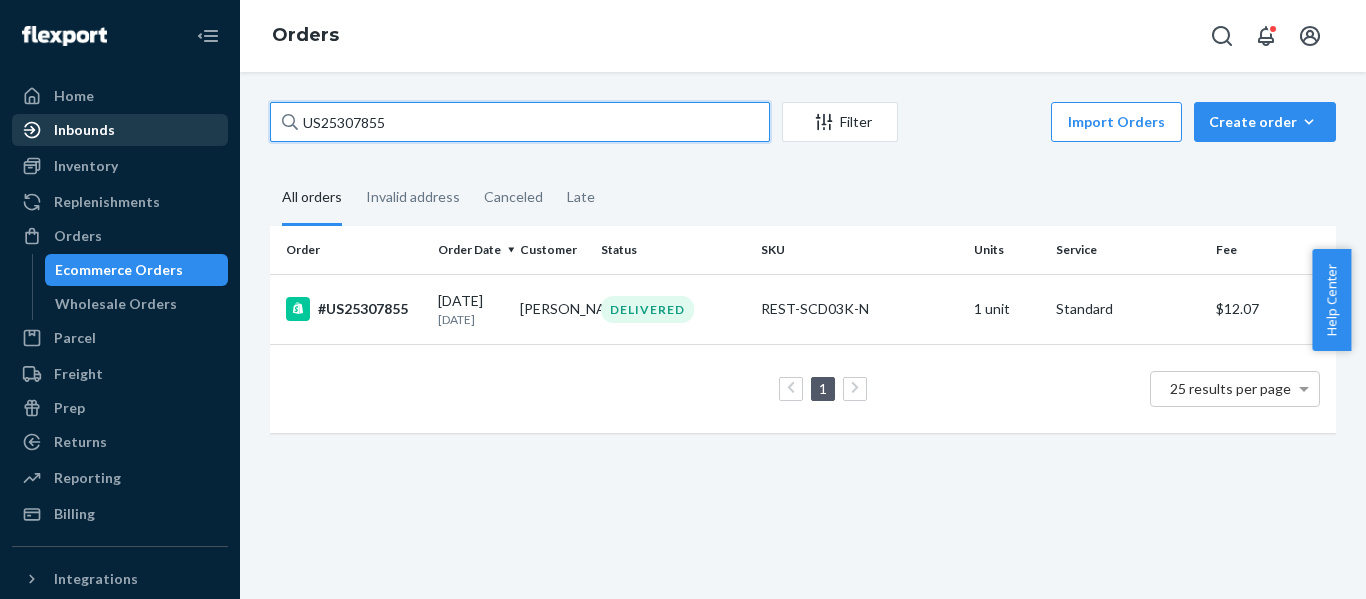 drag, startPoint x: 365, startPoint y: 115, endPoint x: 53, endPoint y: 142, distance: 313.16608 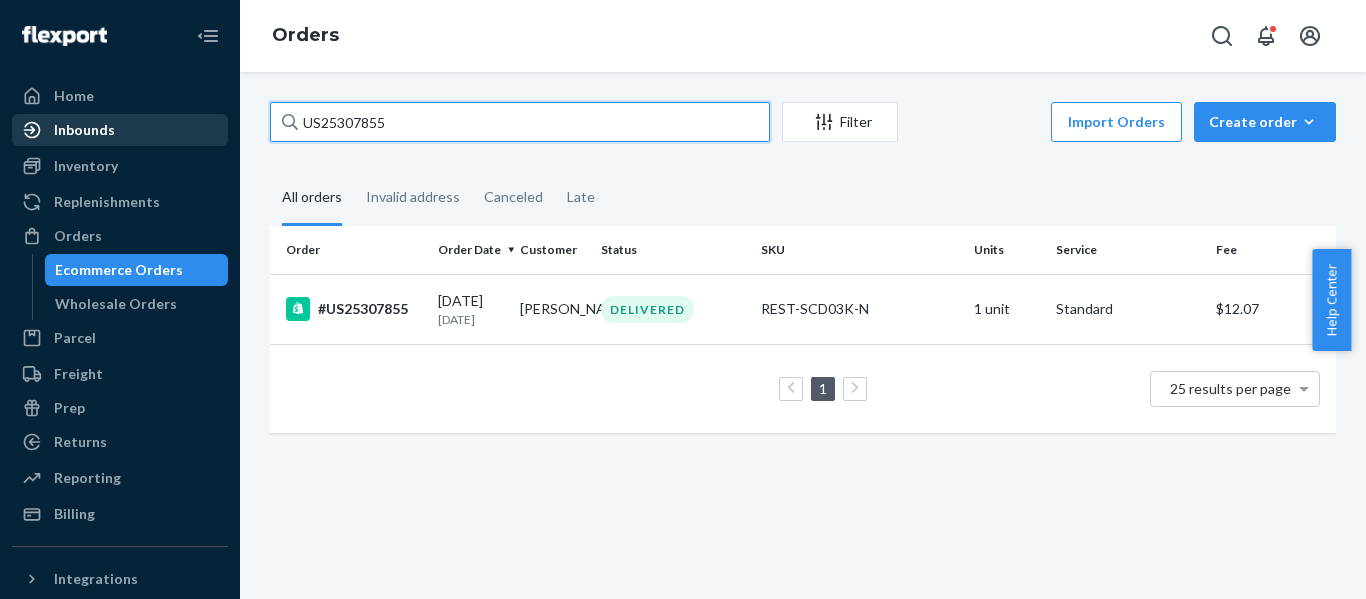 click on "Home Inbounds Shipping Plans Problems Inventory Products Replenishments Orders Ecommerce Orders Wholesale Orders Parcel Parcel orders Integrations Freight Prep Returns All Returns Settings Packages Reporting Reports Analytics Billing Integrations Add Integration Fast Tags Add Fast Tag Settings Talk to Support Help Center Give Feedback Orders US25307855 Filter Import Orders Create order Ecommerce order Removal order All orders Invalid address Canceled Late Order Order Date Customer Status SKU Units Service Fee #US25307855 [DATE] [DATE] [PERSON_NAME] DELIVERED REST-SCD03K-N 1 unit Standard $12.07 1 25 results per page" at bounding box center (683, 299) 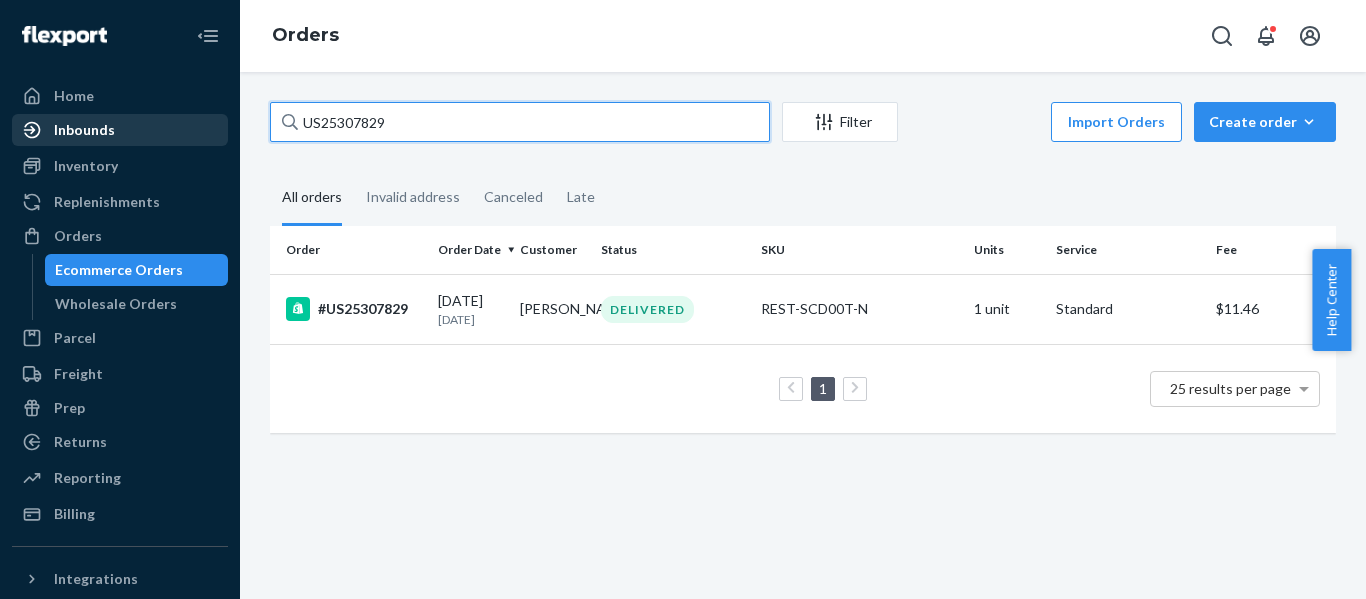 drag, startPoint x: 206, startPoint y: 126, endPoint x: 93, endPoint y: 135, distance: 113.35784 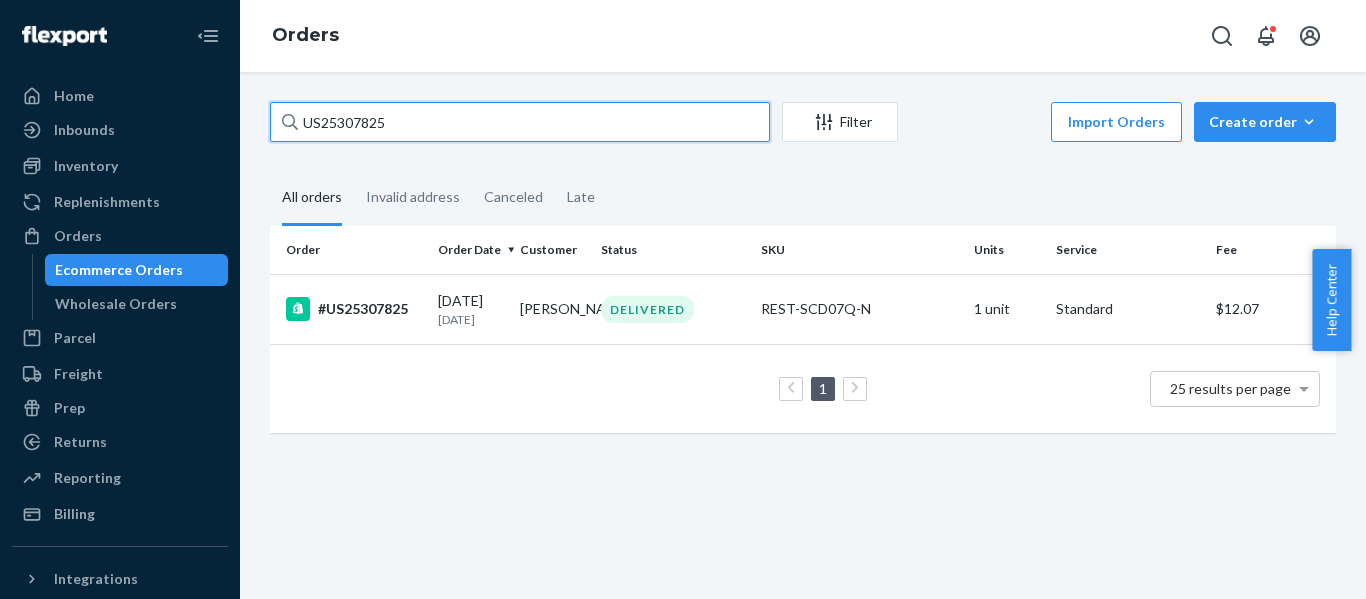 drag, startPoint x: 463, startPoint y: 117, endPoint x: -303, endPoint y: 149, distance: 766.6681 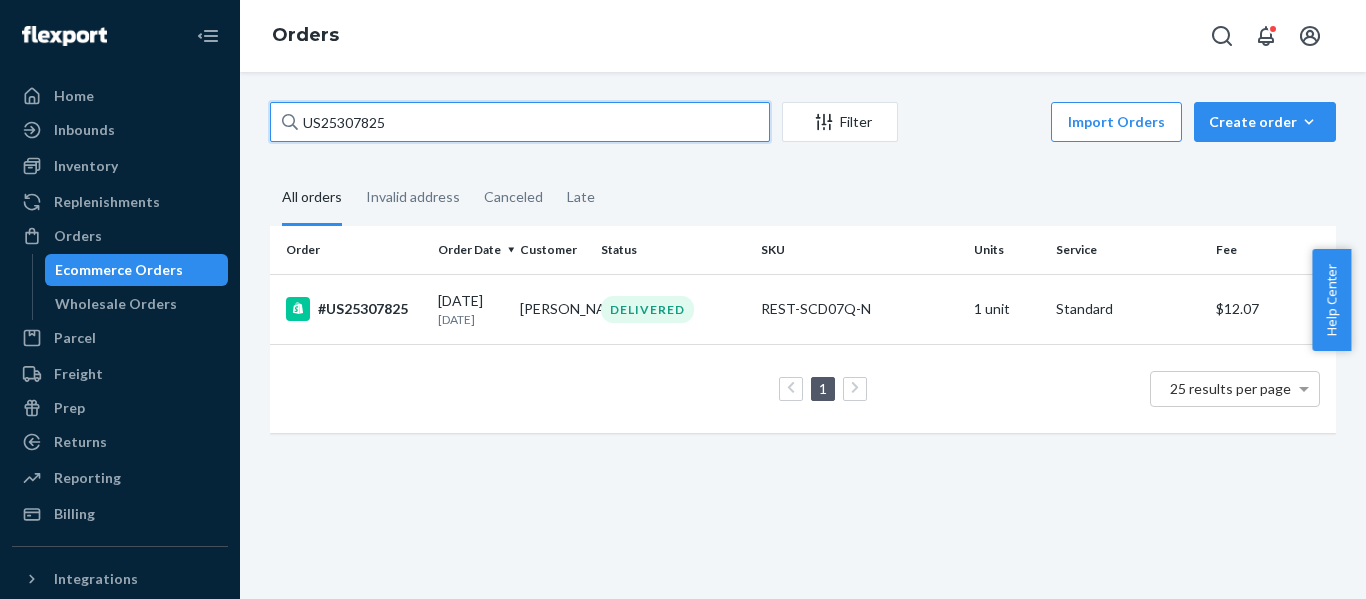 click on "Home Inbounds Shipping Plans Problems Inventory Products Replenishments Orders Ecommerce Orders Wholesale Orders Parcel Parcel orders Integrations Freight Prep Returns All Returns Settings Packages Reporting Reports Analytics Billing Integrations Add Integration Fast Tags Add Fast Tag Settings Talk to Support Help Center Give Feedback Orders US25307825 Filter Import Orders Create order Ecommerce order Removal order All orders Invalid address Canceled Late Order Order Date Customer Status SKU Units Service Fee #US25307825 [DATE] [DATE] [PERSON_NAME] DELIVERED REST-SCD07Q-N 1 unit Standard $12.07 1 25 results per page ×
Help Center" at bounding box center (683, 299) 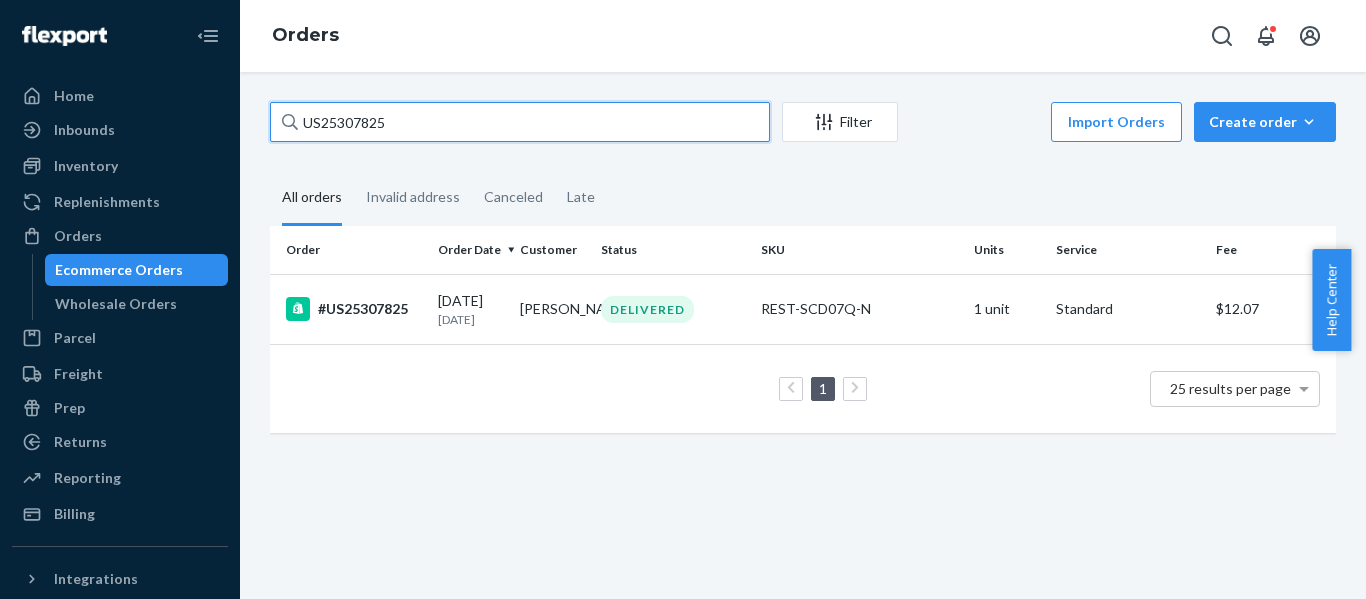 paste on "13" 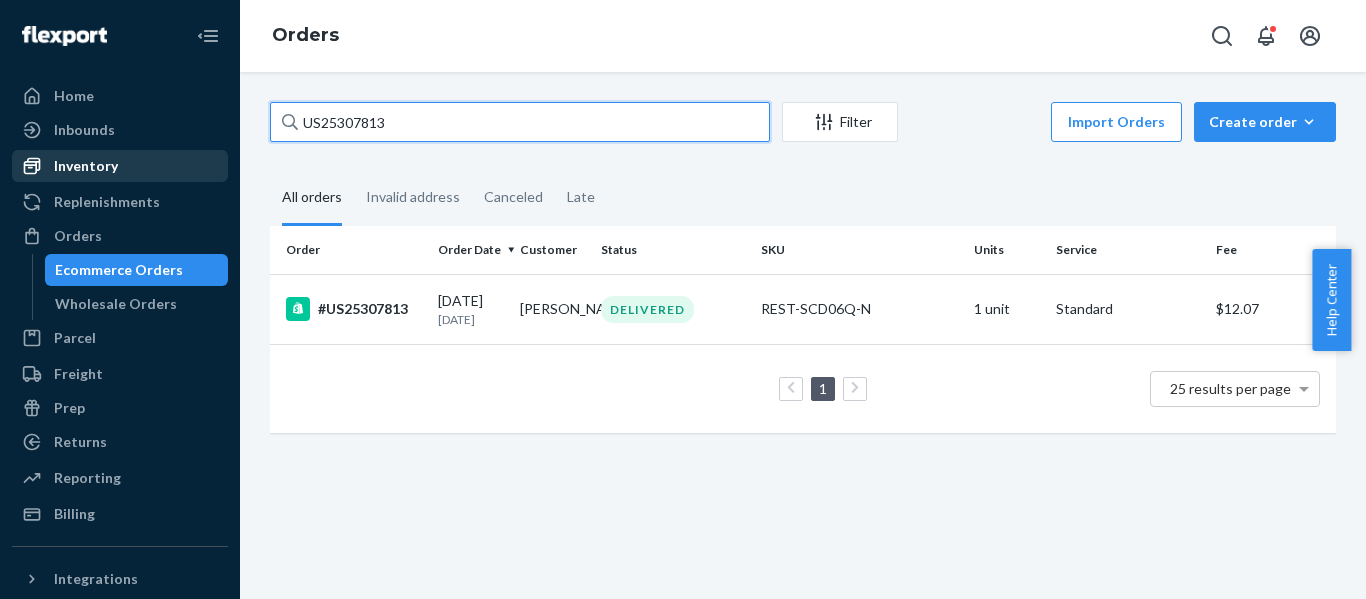 drag, startPoint x: 242, startPoint y: 143, endPoint x: 52, endPoint y: 172, distance: 192.20041 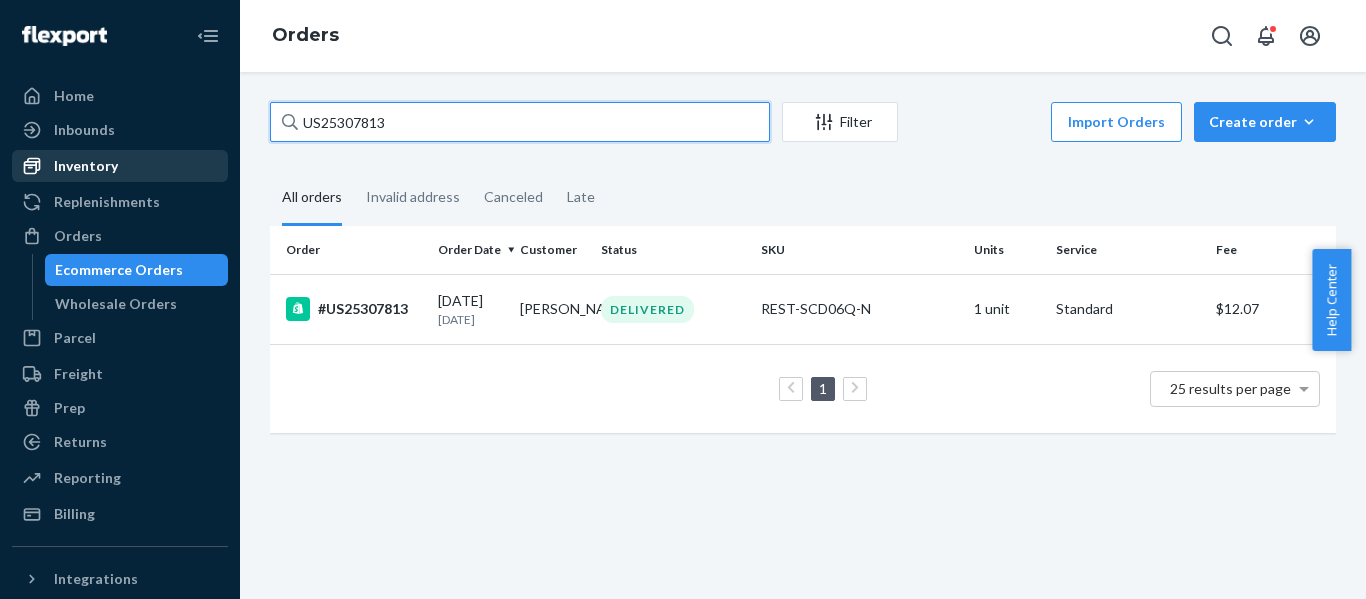 click on "Home Inbounds Shipping Plans Problems Inventory Products Replenishments Orders Ecommerce Orders Wholesale Orders Parcel Parcel orders Integrations Freight Prep Returns All Returns Settings Packages Reporting Reports Analytics Billing Integrations Add Integration Fast Tags Add Fast Tag Settings Talk to Support Help Center Give Feedback Orders US25307813 Filter Import Orders Create order Ecommerce order Removal order All orders Invalid address Canceled Late Order Order Date Customer Status SKU Units Service Fee #US25307813 [DATE] [DATE] [PERSON_NAME] DELIVERED REST-SCD06Q-N 1 unit Standard $12.07 1 25 results per page" at bounding box center [683, 299] 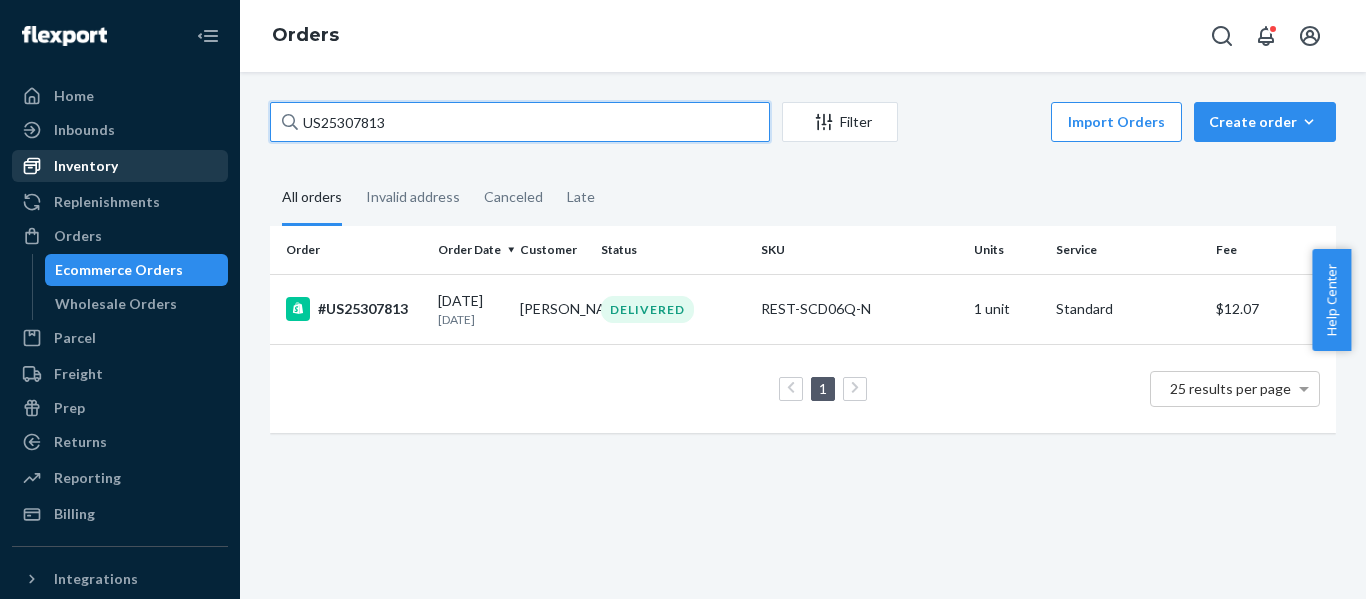 paste on "799" 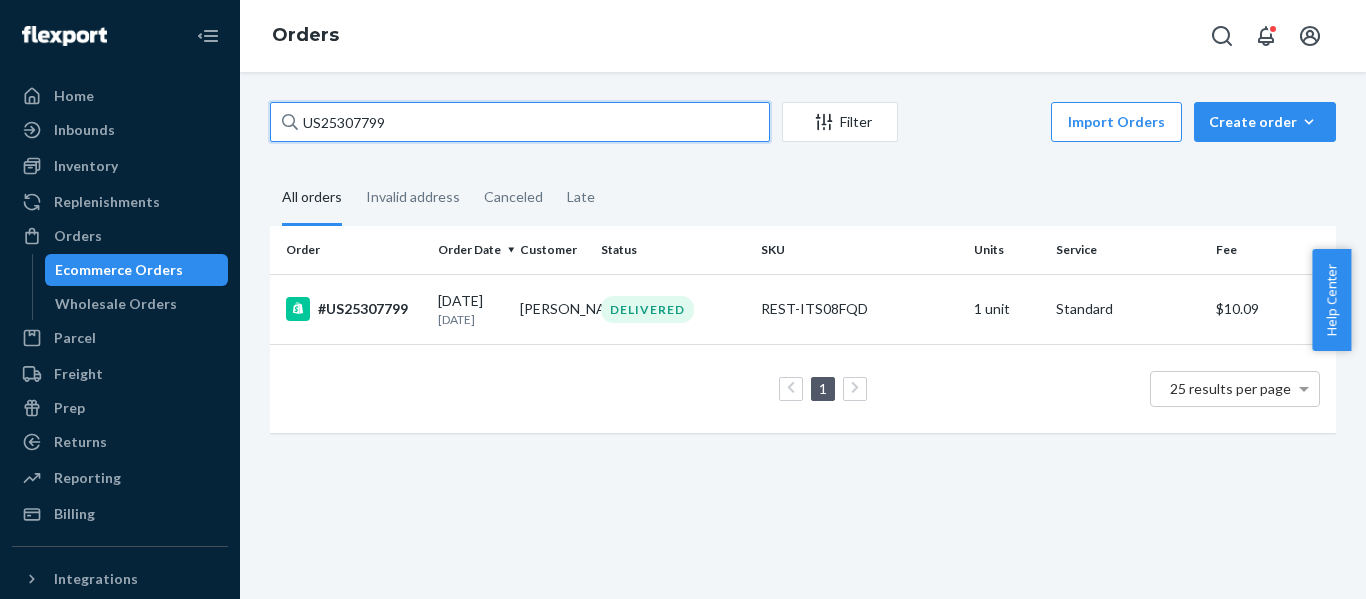 drag, startPoint x: 457, startPoint y: 138, endPoint x: 0, endPoint y: 168, distance: 457.9836 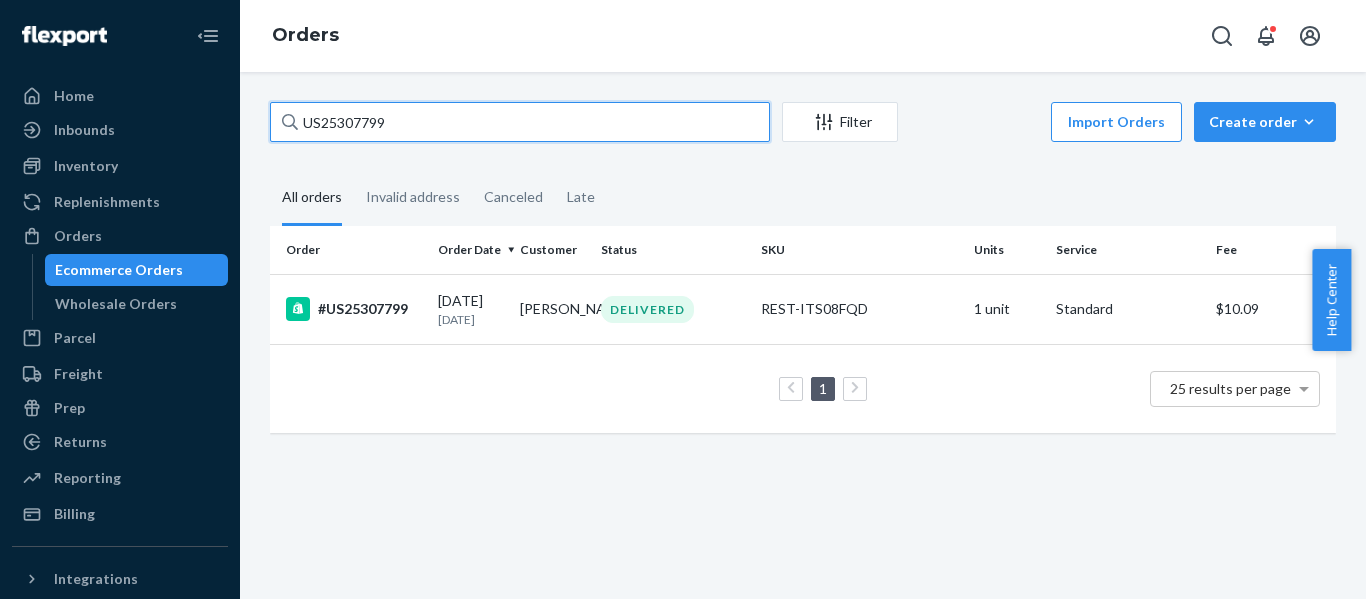 click on "Home Inbounds Shipping Plans Problems Inventory Products Replenishments Orders Ecommerce Orders Wholesale Orders Parcel Parcel orders Integrations Freight Prep Returns All Returns Settings Packages Reporting Reports Analytics Billing Integrations Add Integration Fast Tags Add Fast Tag Settings Talk to Support Help Center Give Feedback Orders US25307799 Filter Import Orders Create order Ecommerce order Removal order All orders Invalid address Canceled Late Order Order Date Customer Status SKU Units Service Fee #US25307799 [DATE] [DATE] [PERSON_NAME] DELIVERED REST-ITS08FQD 1 unit Standard $10.09 1 25 results per page" at bounding box center [683, 299] 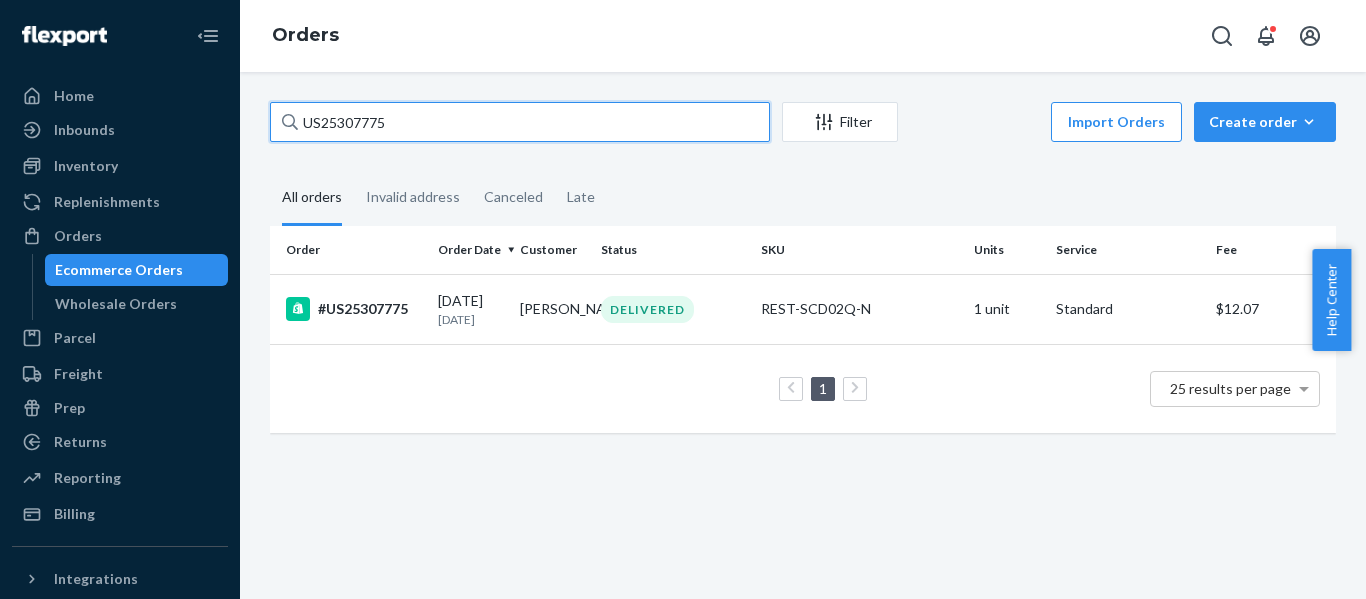 drag, startPoint x: 400, startPoint y: 112, endPoint x: 214, endPoint y: 151, distance: 190.04474 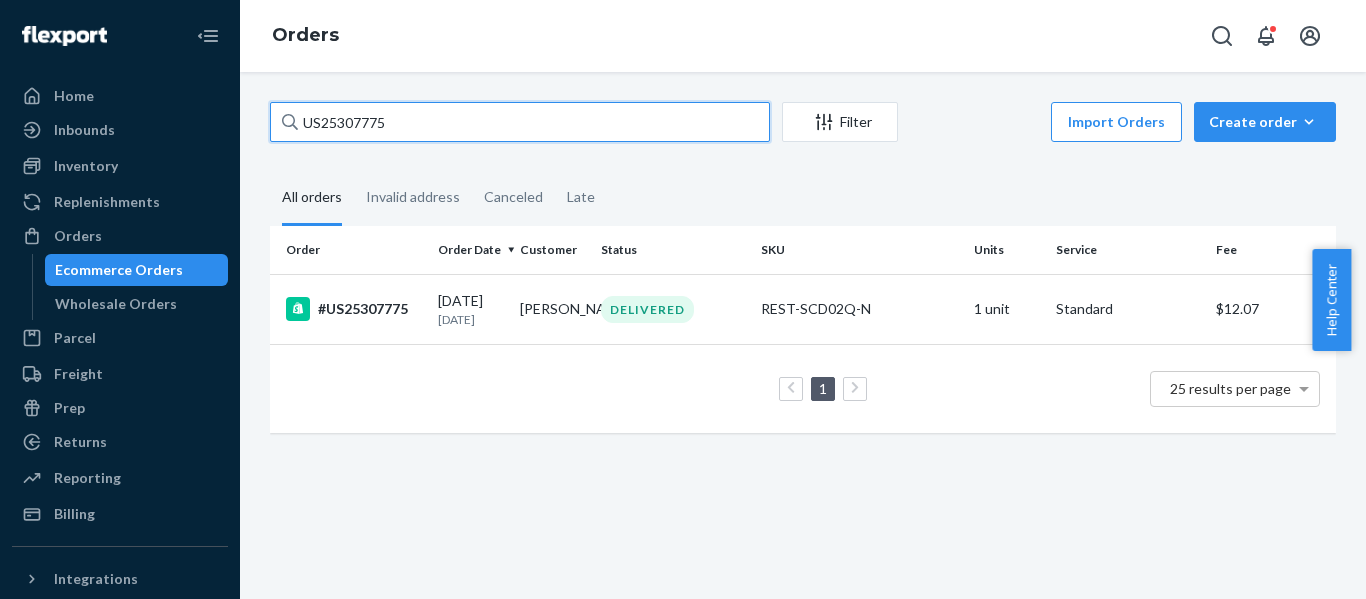 click on "Home Inbounds Shipping Plans Problems Inventory Products Replenishments Orders Ecommerce Orders Wholesale Orders Parcel Parcel orders Integrations Freight Prep Returns All Returns Settings Packages Reporting Reports Analytics Billing Integrations Add Integration Fast Tags Add Fast Tag Settings Talk to Support Help Center Give Feedback Orders US25307775 Filter Import Orders Create order Ecommerce order Removal order All orders Invalid address Canceled Late Order Order Date Customer Status SKU Units Service Fee #US25307775 [DATE] [DATE] [PERSON_NAME] DELIVERED REST-SCD02Q-N 1 unit Standard $12.07 1 25 results per page" at bounding box center (683, 299) 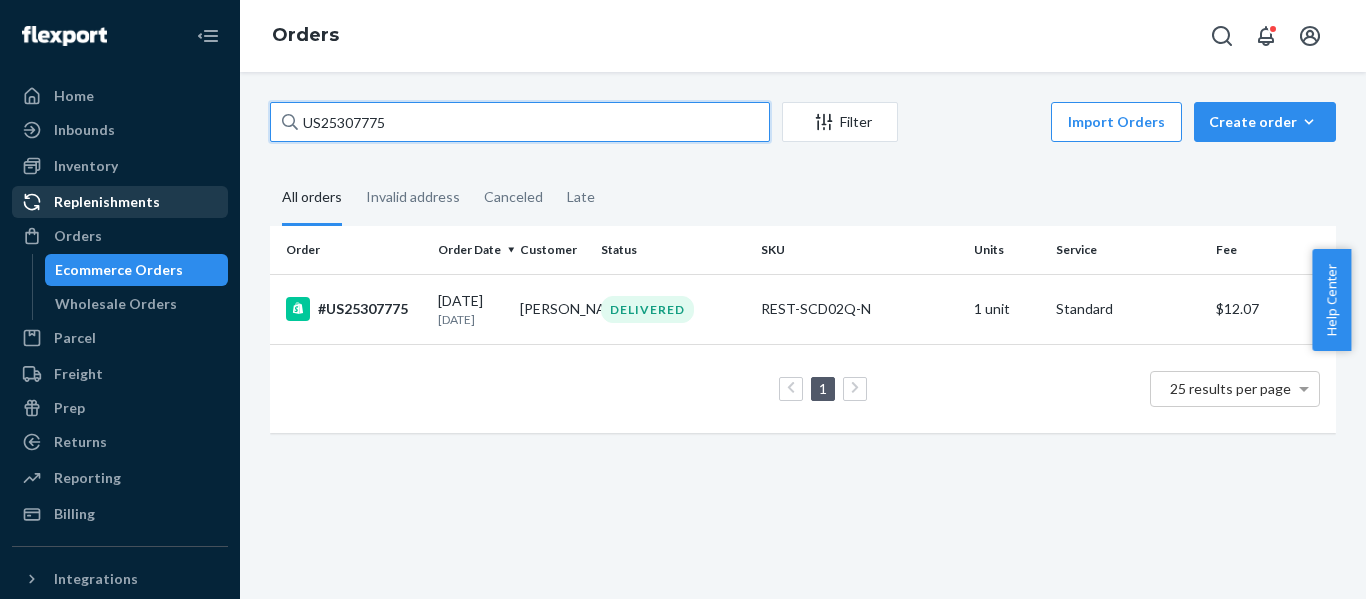 paste on "21" 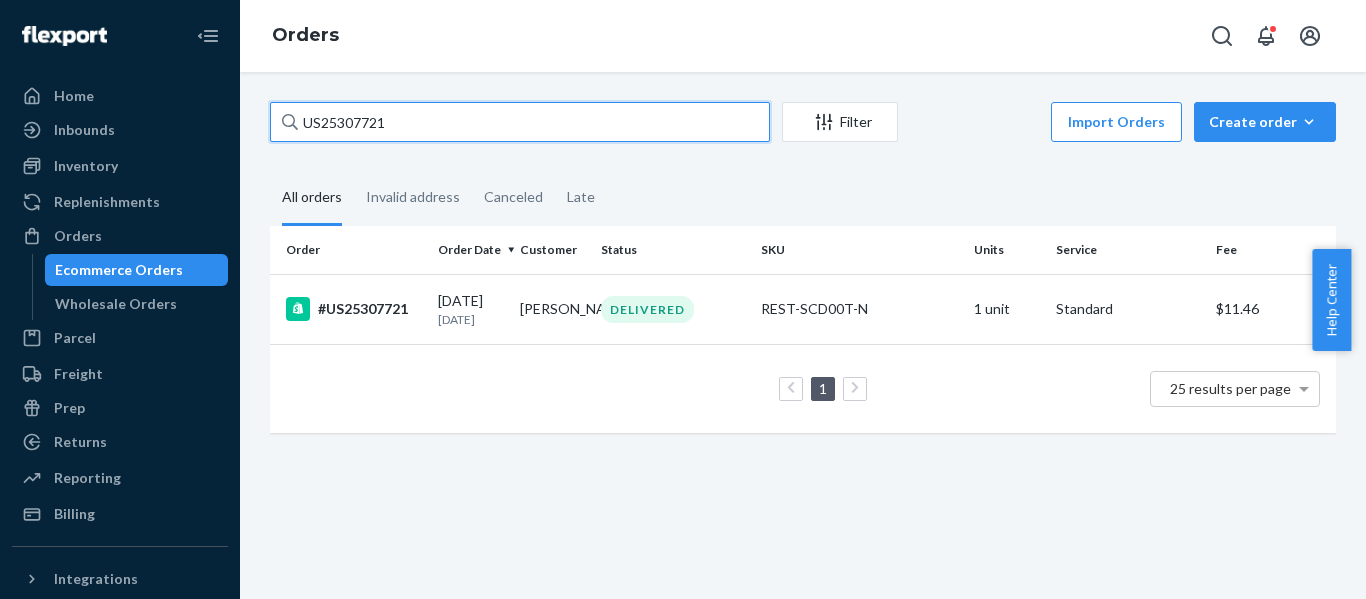drag, startPoint x: 470, startPoint y: 125, endPoint x: 151, endPoint y: 146, distance: 319.69046 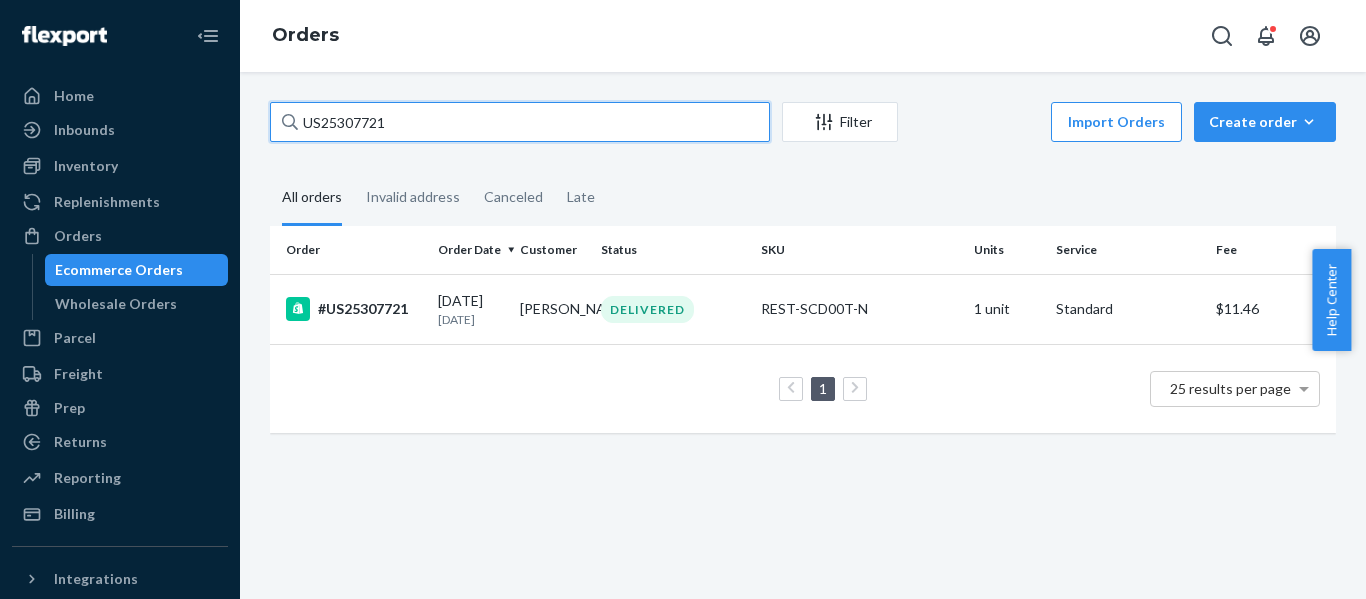 click on "Home Inbounds Shipping Plans Problems Inventory Products Replenishments Orders Ecommerce Orders Wholesale Orders Parcel Parcel orders Integrations Freight Prep Returns All Returns Settings Packages Reporting Reports Analytics Billing Integrations Add Integration Fast Tags Add Fast Tag Settings Talk to Support Help Center Give Feedback Orders US25307721 Filter Import Orders Create order Ecommerce order Removal order All orders Invalid address Canceled Late Order Order Date Customer Status SKU Units Service Fee #US25307721 [DATE] [DATE] [PERSON_NAME] DELIVERED REST-SCD00T-N 1 unit Standard $11.46 1 25 results per page" at bounding box center (683, 299) 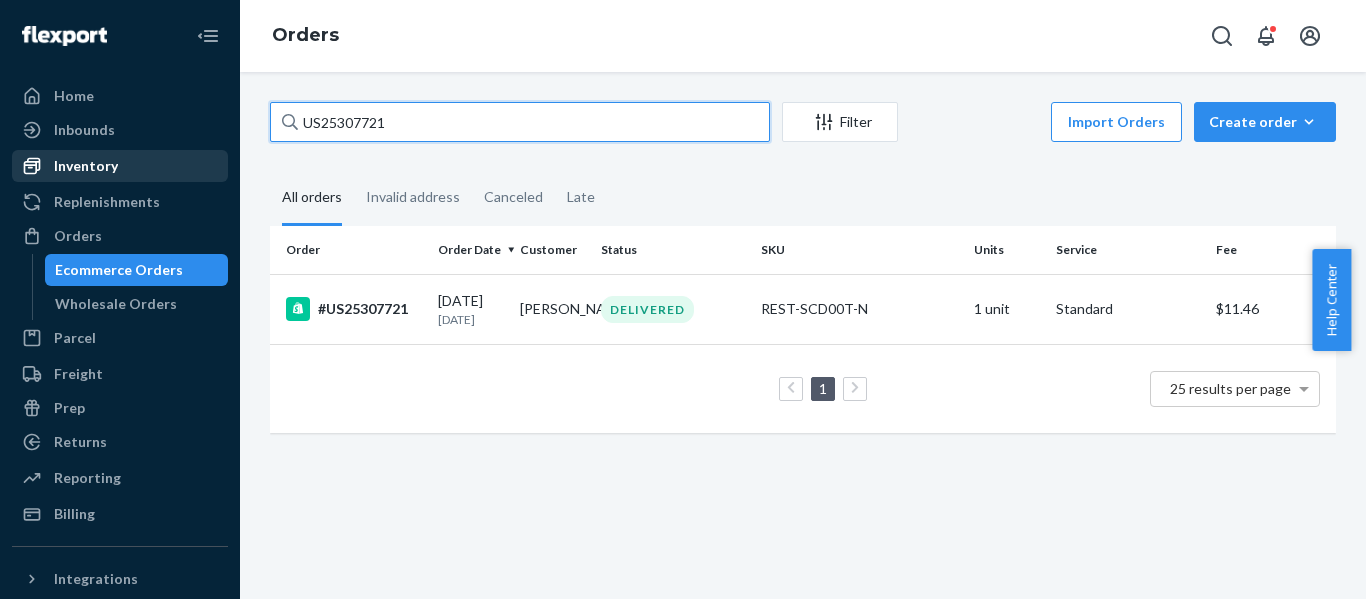 paste on "19" 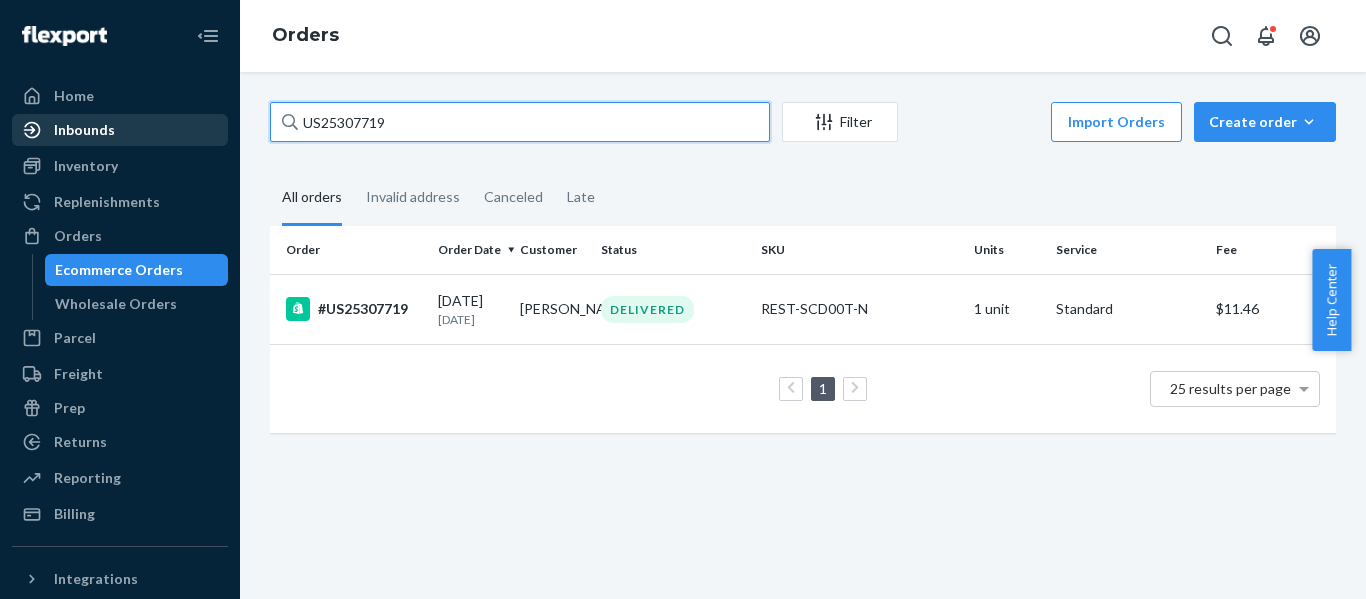 drag, startPoint x: 425, startPoint y: 117, endPoint x: 87, endPoint y: 141, distance: 338.851 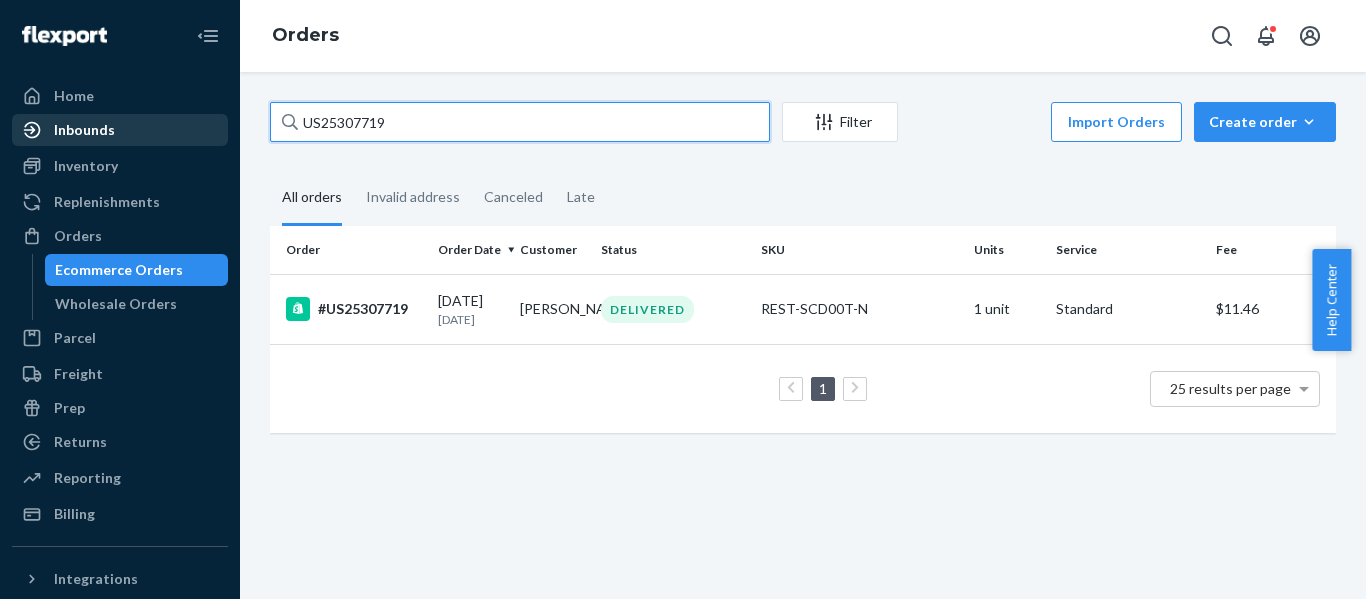 click on "Home Inbounds Shipping Plans Problems Inventory Products Replenishments Orders Ecommerce Orders Wholesale Orders Parcel Parcel orders Integrations Freight Prep Returns All Returns Settings Packages Reporting Reports Analytics Billing Integrations Add Integration Fast Tags Add Fast Tag Settings Talk to Support Help Center Give Feedback Orders US25307719 Filter Import Orders Create order Ecommerce order Removal order All orders Invalid address Canceled Late Order Order Date Customer Status SKU Units Service Fee #US25307719 [DATE] [DATE] [PERSON_NAME] DELIVERED REST-SCD00T-N 1 unit Standard $11.46 1 25 results per page" at bounding box center (683, 299) 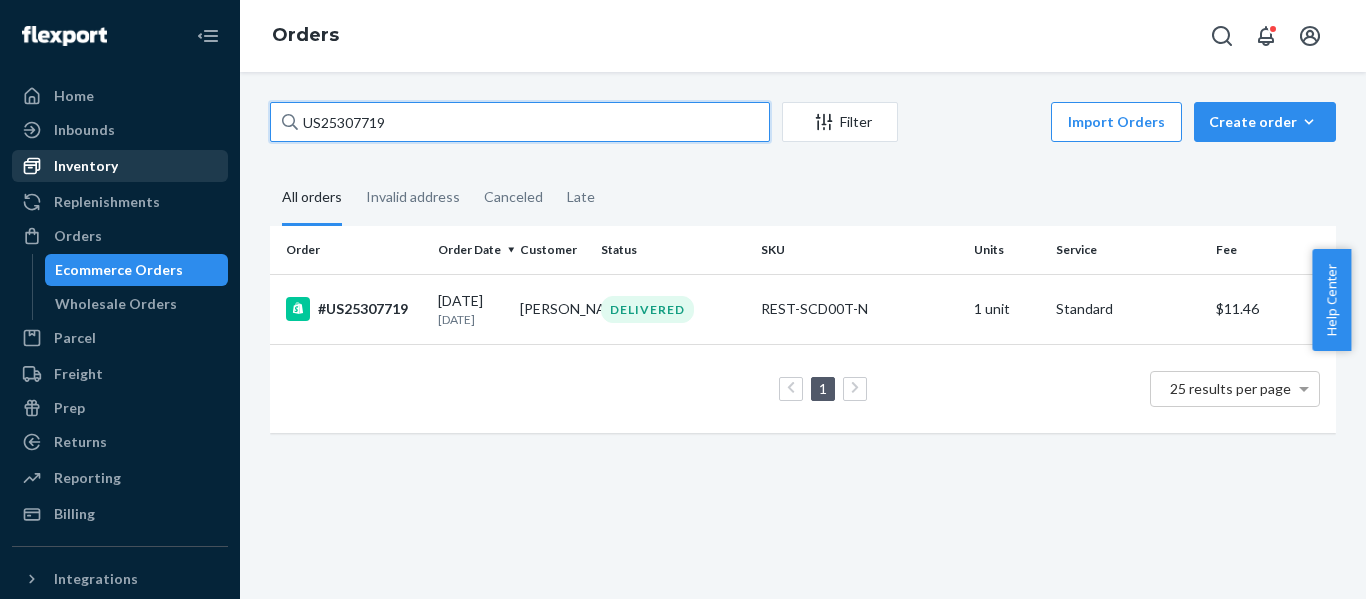 paste on "20" 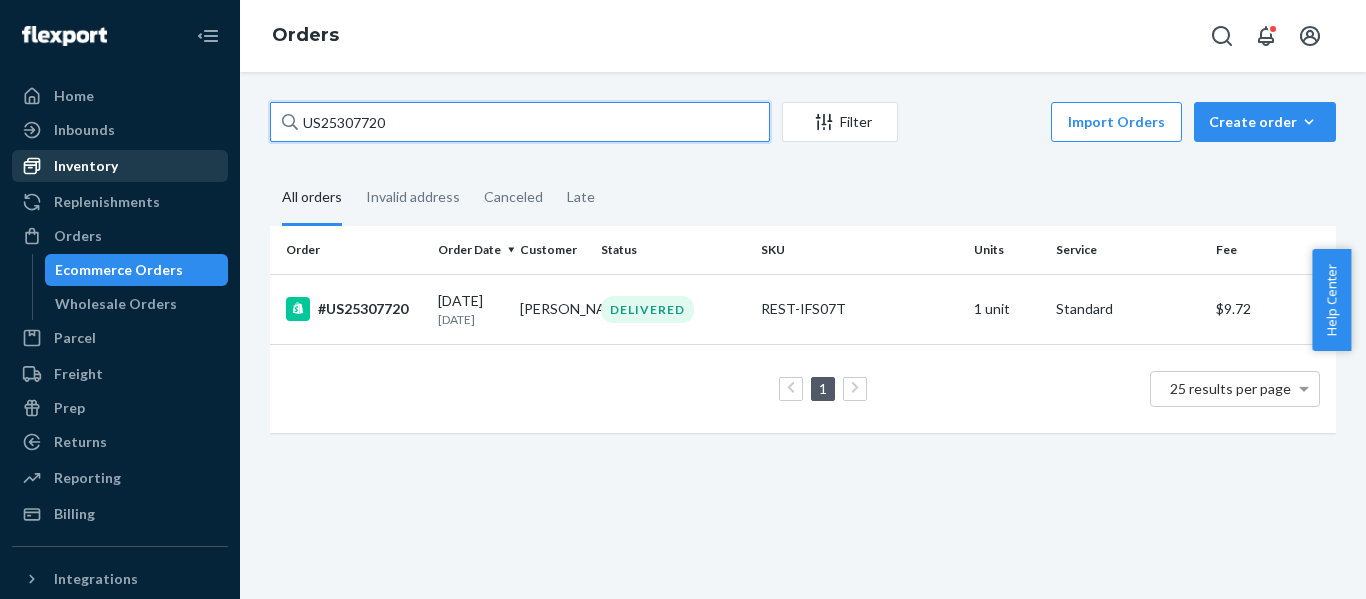 drag, startPoint x: 242, startPoint y: 147, endPoint x: 173, endPoint y: 155, distance: 69.46222 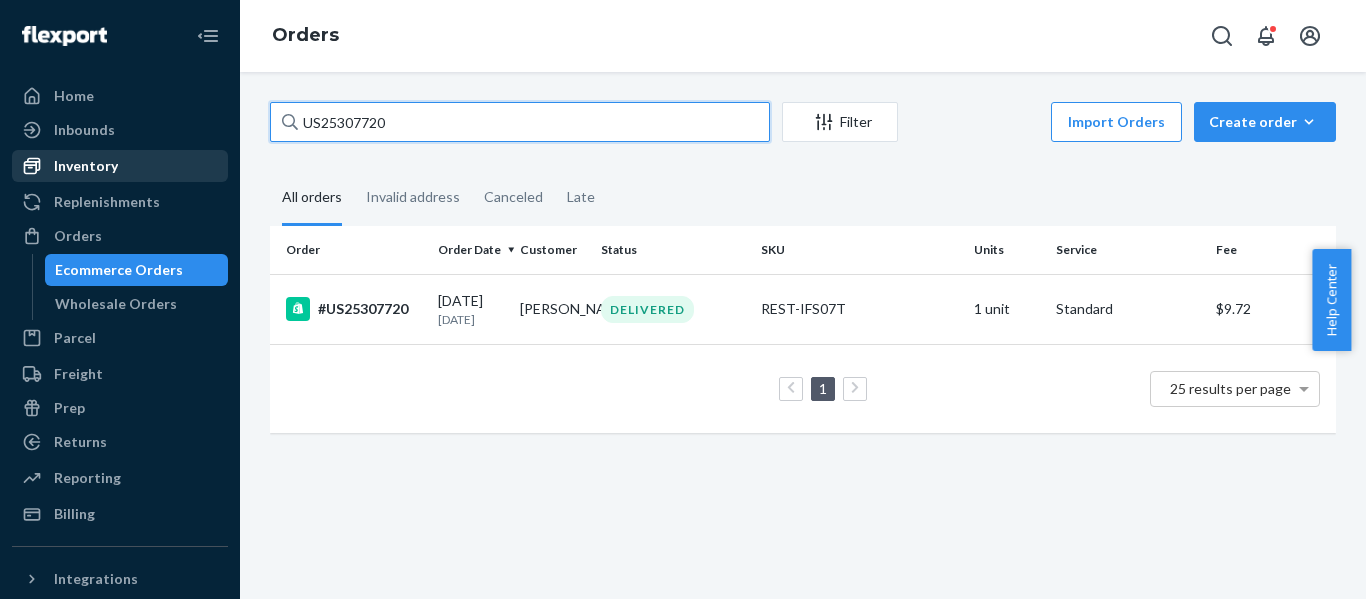 click on "Home Inbounds Shipping Plans Problems Inventory Products Replenishments Orders Ecommerce Orders Wholesale Orders Parcel Parcel orders Integrations Freight Prep Returns All Returns Settings Packages Reporting Reports Analytics Billing Integrations Add Integration Fast Tags Add Fast Tag Settings Talk to Support Help Center Give Feedback Orders US25307720 Filter Import Orders Create order Ecommerce order Removal order All orders Invalid address Canceled Late Order Order Date Customer Status SKU Units Service Fee #US25307720 [DATE] [DATE] [PERSON_NAME] DELIVERED REST-IFS07T 1 unit Standard $9.72 1 25 results per page" at bounding box center (683, 299) 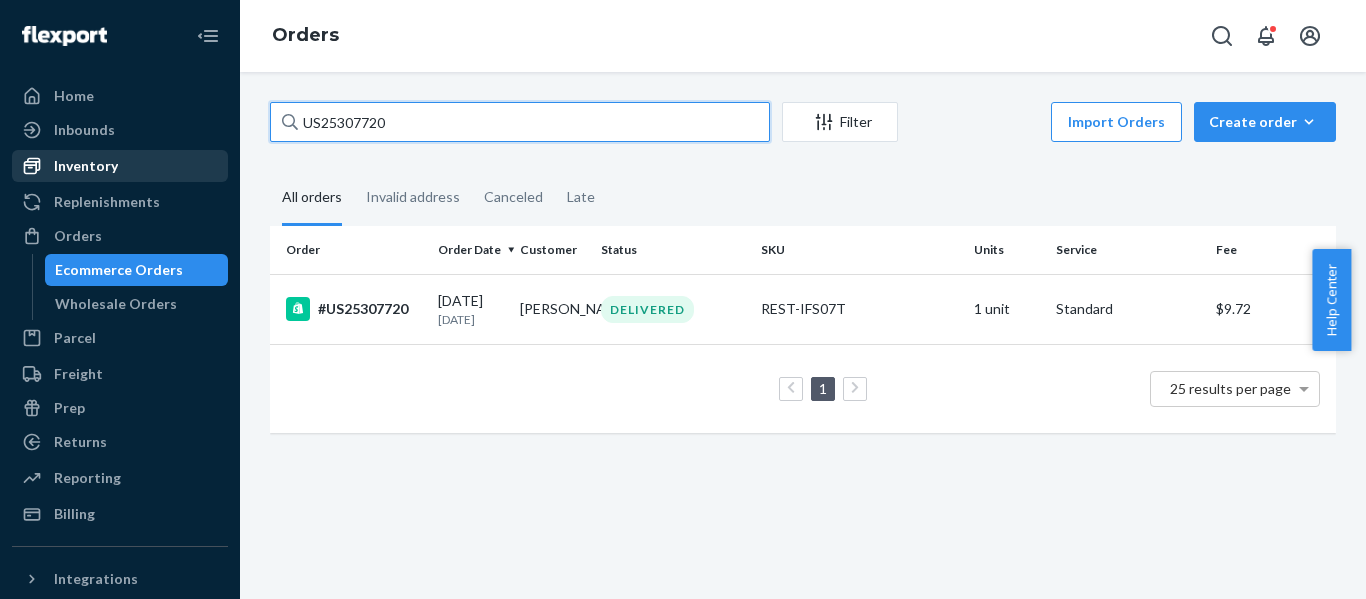 paste on "13" 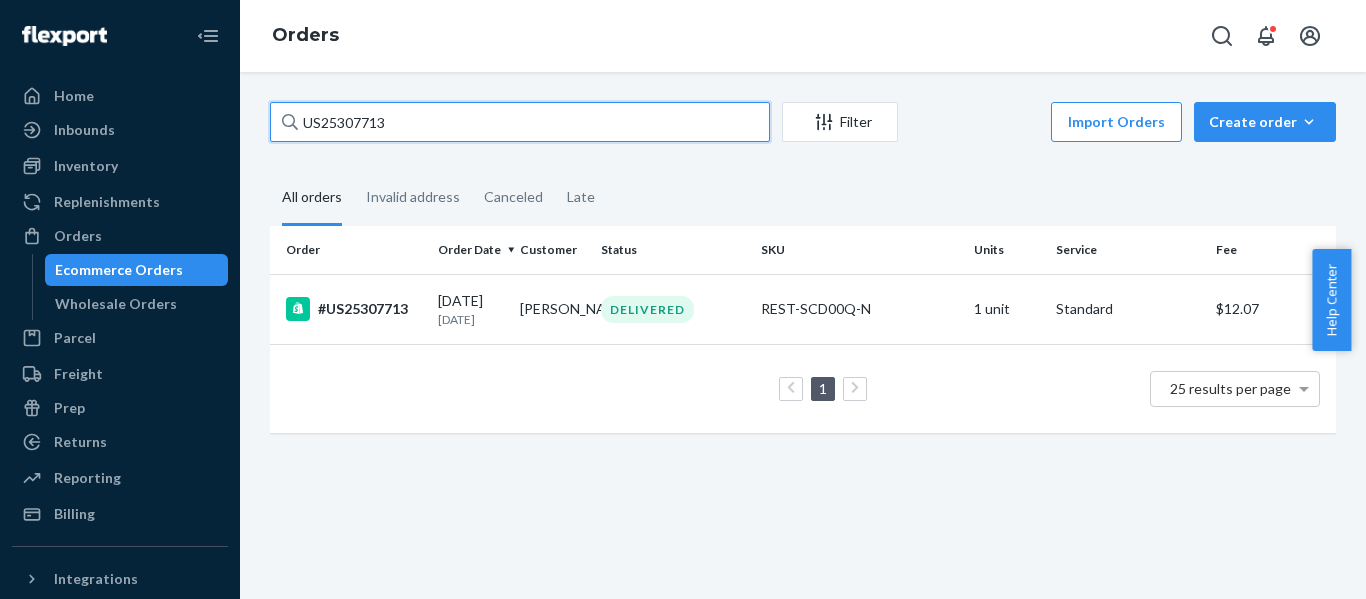 drag, startPoint x: 312, startPoint y: 126, endPoint x: -17, endPoint y: 147, distance: 329.66953 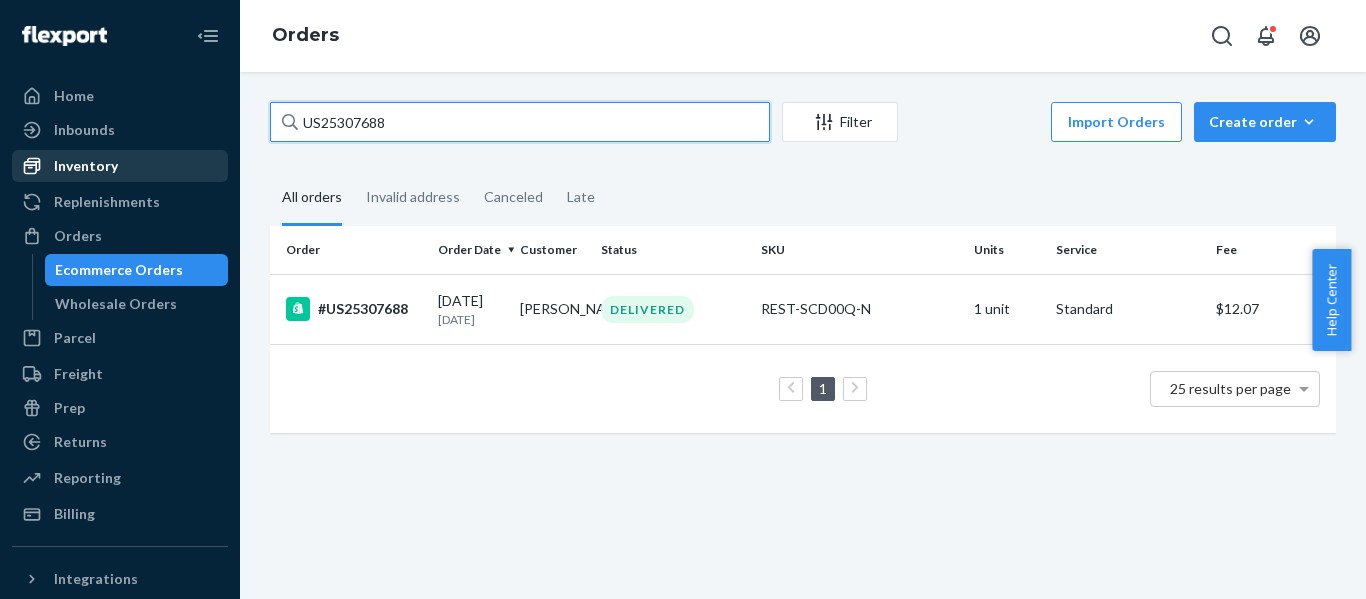 drag, startPoint x: 125, startPoint y: 154, endPoint x: 78, endPoint y: 165, distance: 48.270073 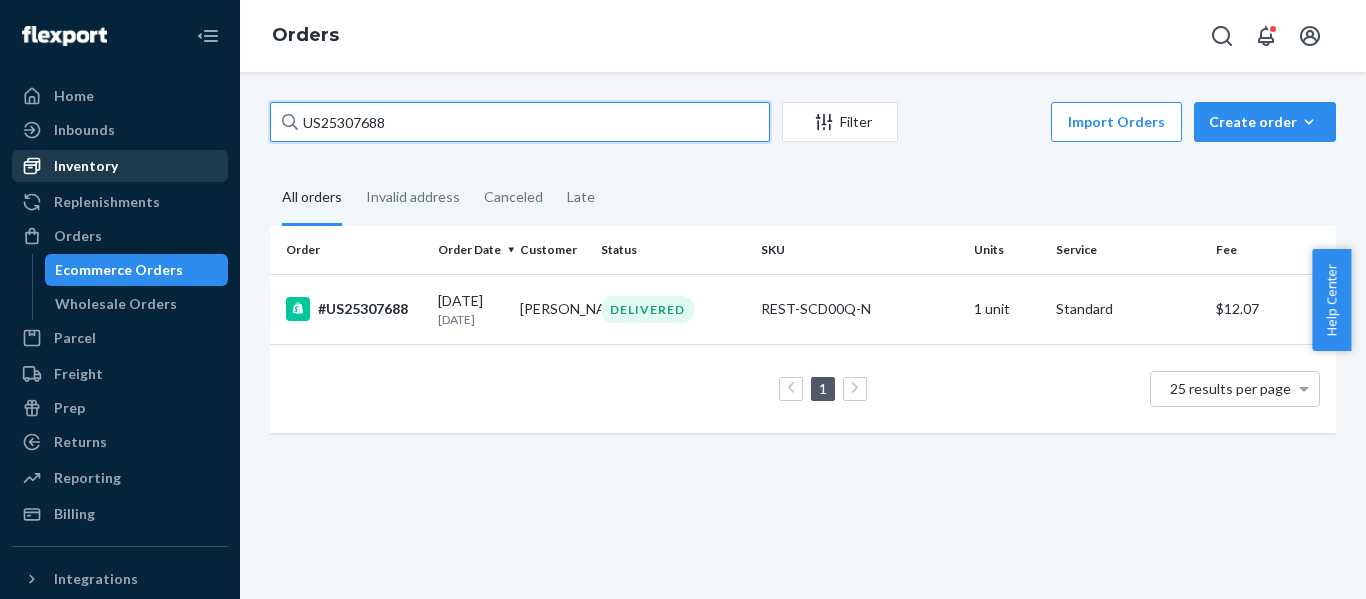 click on "Home Inbounds Shipping Plans Problems Inventory Products Replenishments Orders Ecommerce Orders Wholesale Orders Parcel Parcel orders Integrations Freight Prep Returns All Returns Settings Packages Reporting Reports Analytics Billing Integrations Add Integration Fast Tags Add Fast Tag Settings Talk to Support Help Center Give Feedback Orders US25307688 Filter Import Orders Create order Ecommerce order Removal order All orders Invalid address Canceled Late Order Order Date Customer Status SKU Units Service Fee #US25307688 [DATE] [DATE] [PERSON_NAME] DELIVERED REST-SCD00Q-N 1 unit Standard $12.07 1 25 results per page" at bounding box center [683, 299] 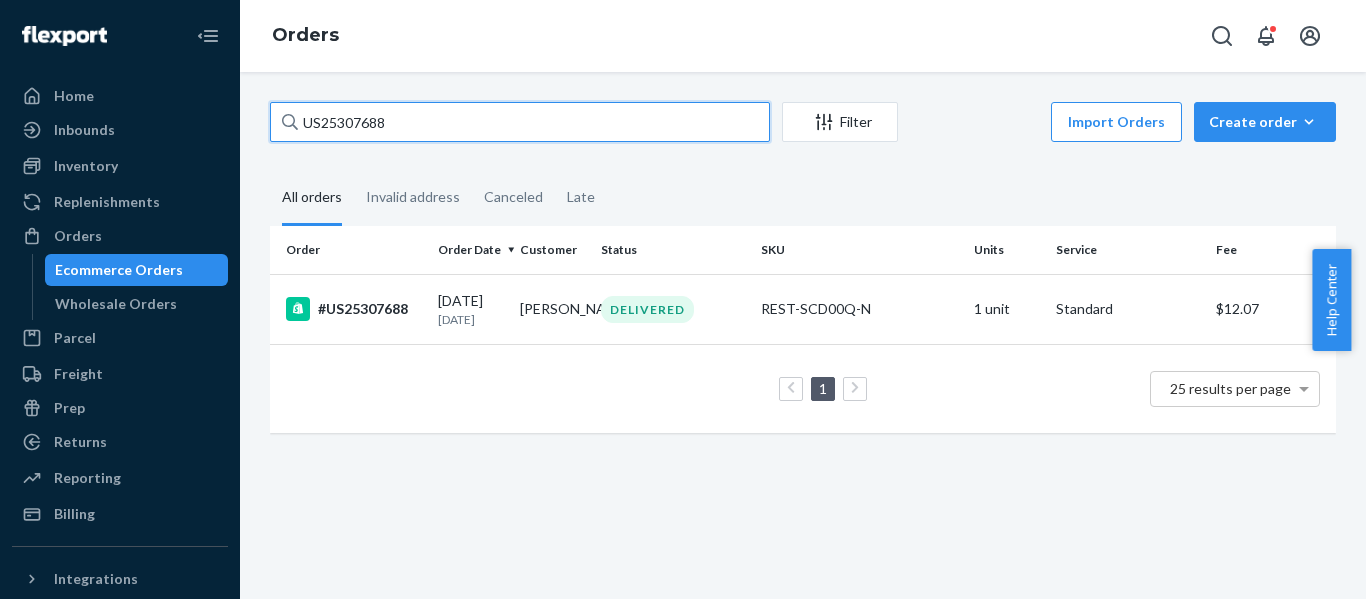 paste on "36" 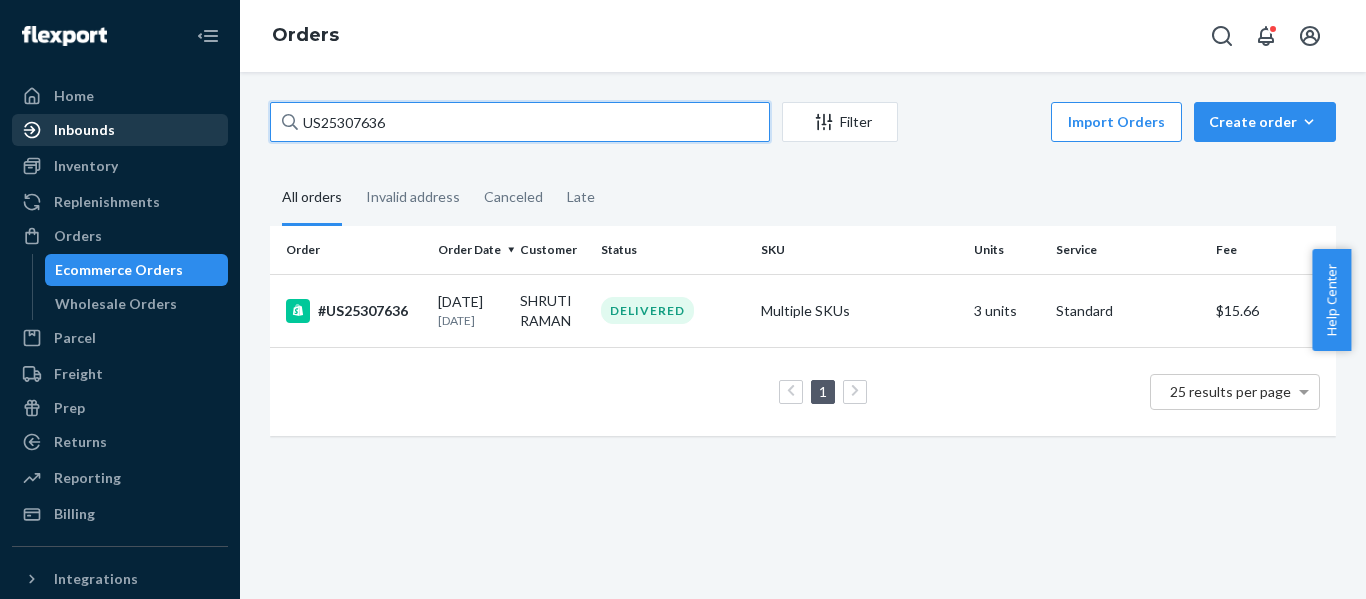 drag, startPoint x: 353, startPoint y: 116, endPoint x: 74, endPoint y: 141, distance: 280.11783 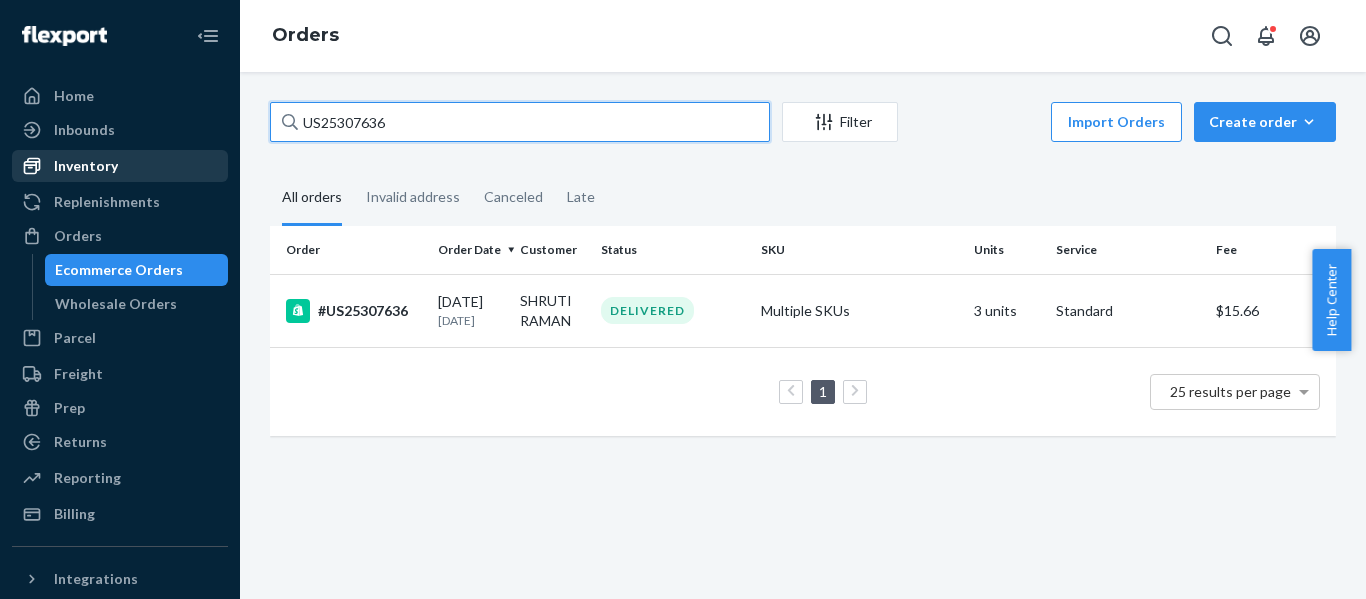 paste on "0" 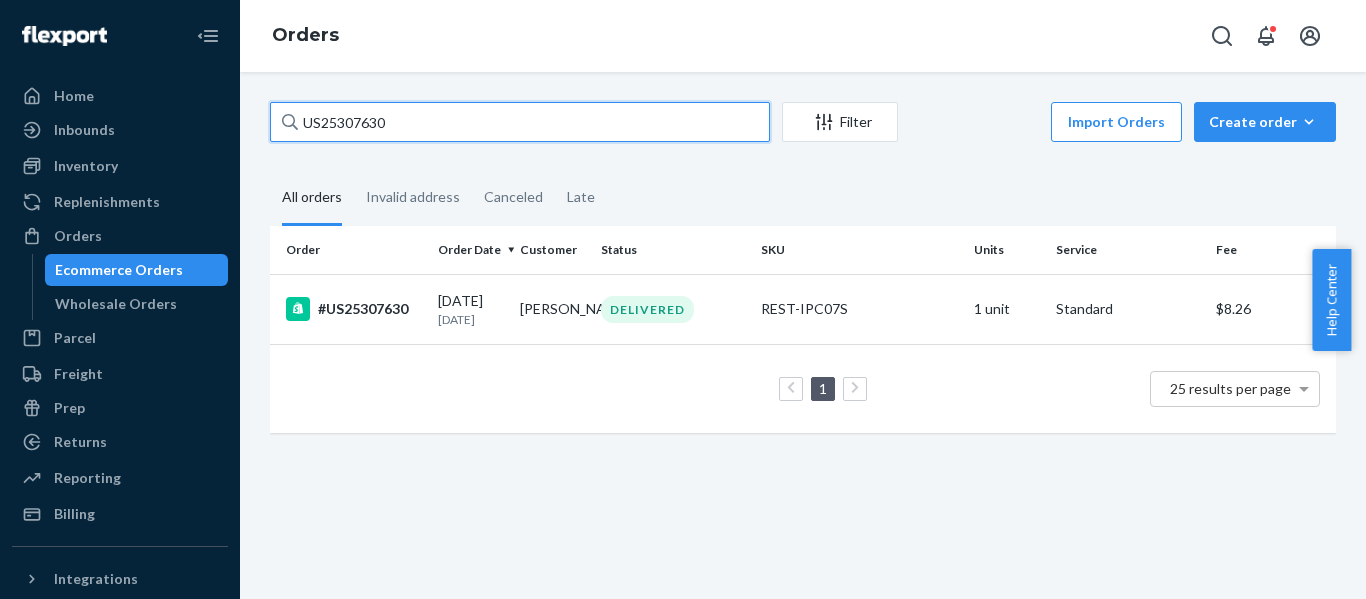 drag, startPoint x: 451, startPoint y: 109, endPoint x: -78, endPoint y: 126, distance: 529.2731 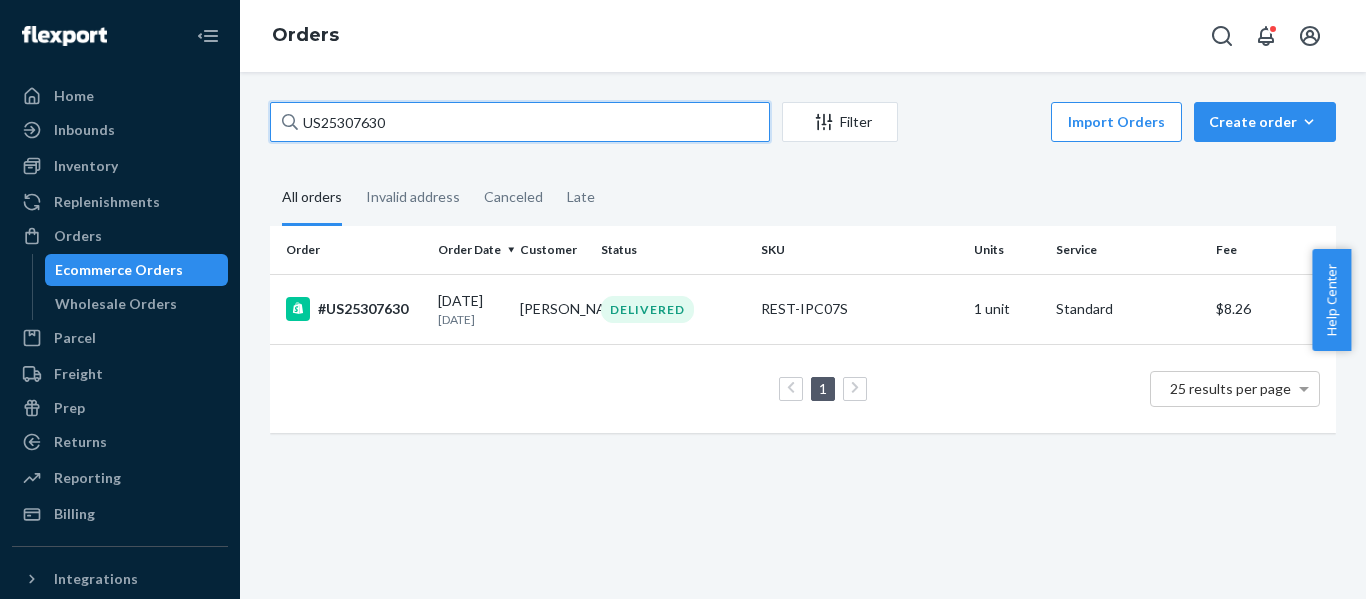 click on "Home Inbounds Shipping Plans Problems Inventory Products Replenishments Orders Ecommerce Orders Wholesale Orders Parcel Parcel orders Integrations Freight Prep Returns All Returns Settings Packages Reporting Reports Analytics Billing Integrations Add Integration Fast Tags Add Fast Tag Settings Talk to Support Help Center Give Feedback Orders US25307630 Filter Import Orders Create order Ecommerce order Removal order All orders Invalid address Canceled Late Order Order Date Customer Status SKU Units Service Fee #US25307630 [DATE] [DATE] [PERSON_NAME] DELIVERED REST-IPC07S 1 unit Standard $8.26 1 25 results per page ×
Help Center" at bounding box center (683, 299) 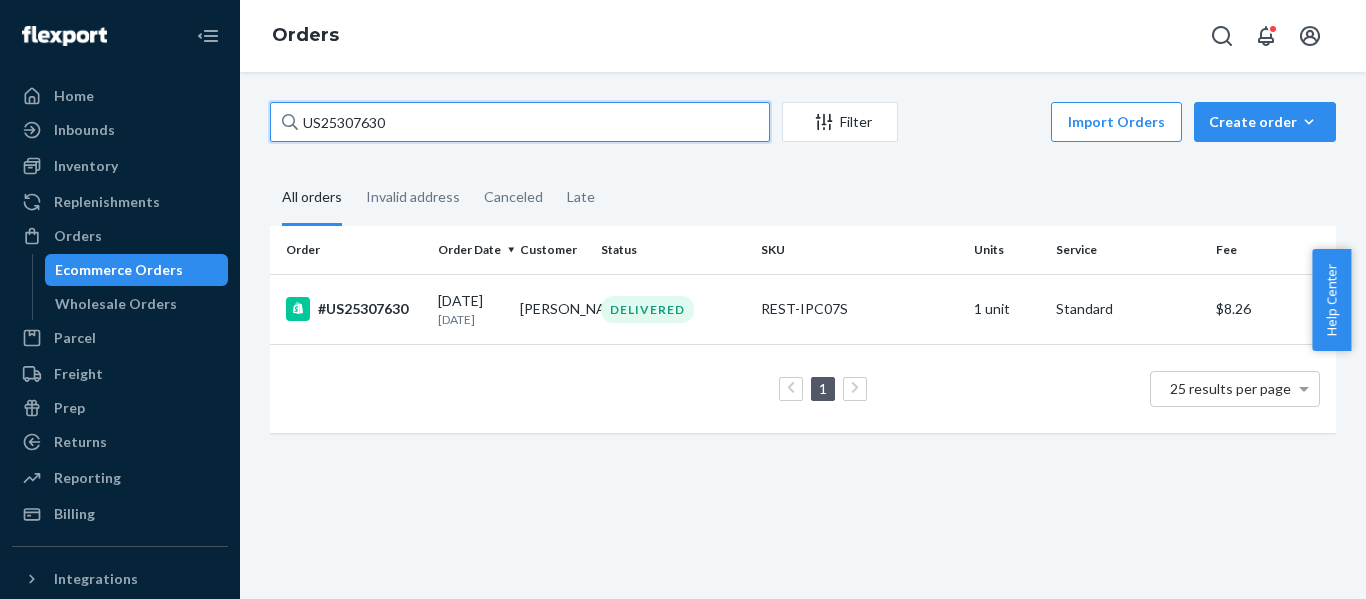 paste on "551" 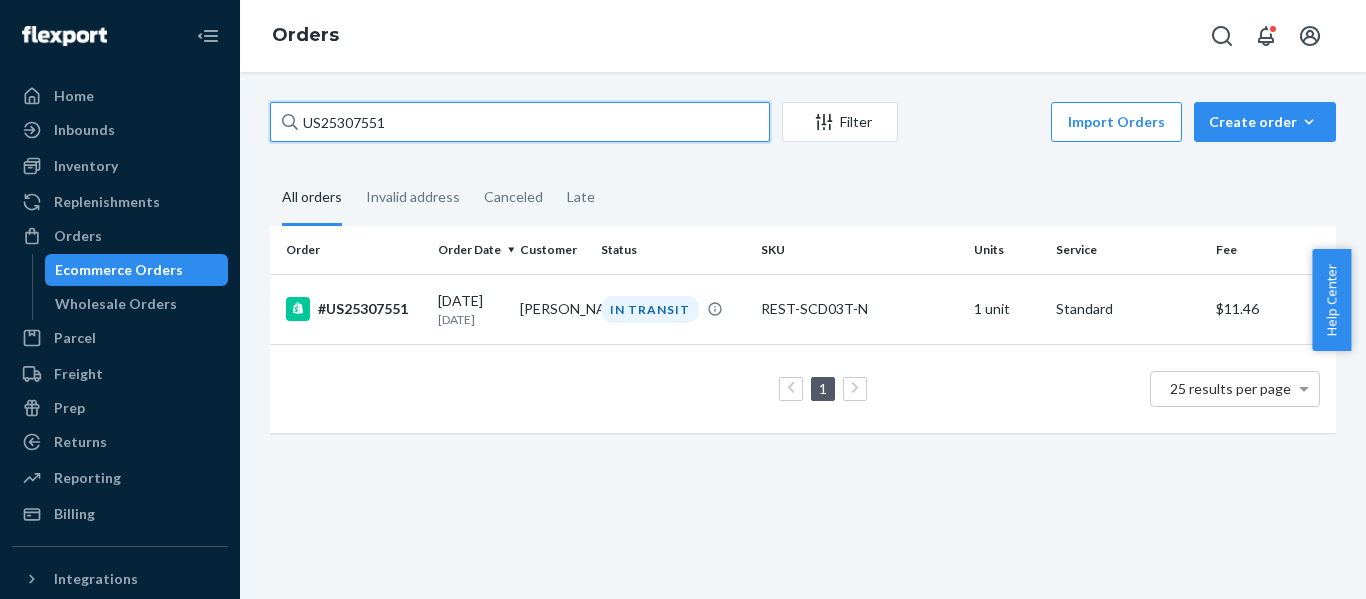 drag, startPoint x: 295, startPoint y: 107, endPoint x: -16, endPoint y: 124, distance: 311.4643 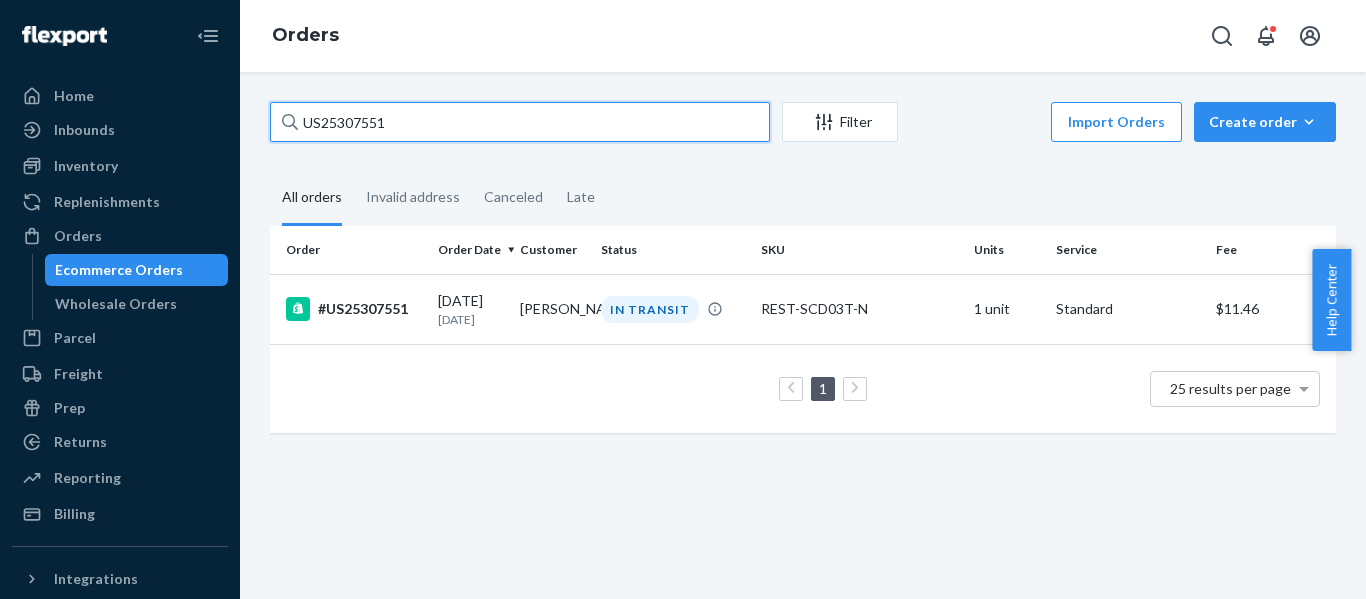 paste on "40" 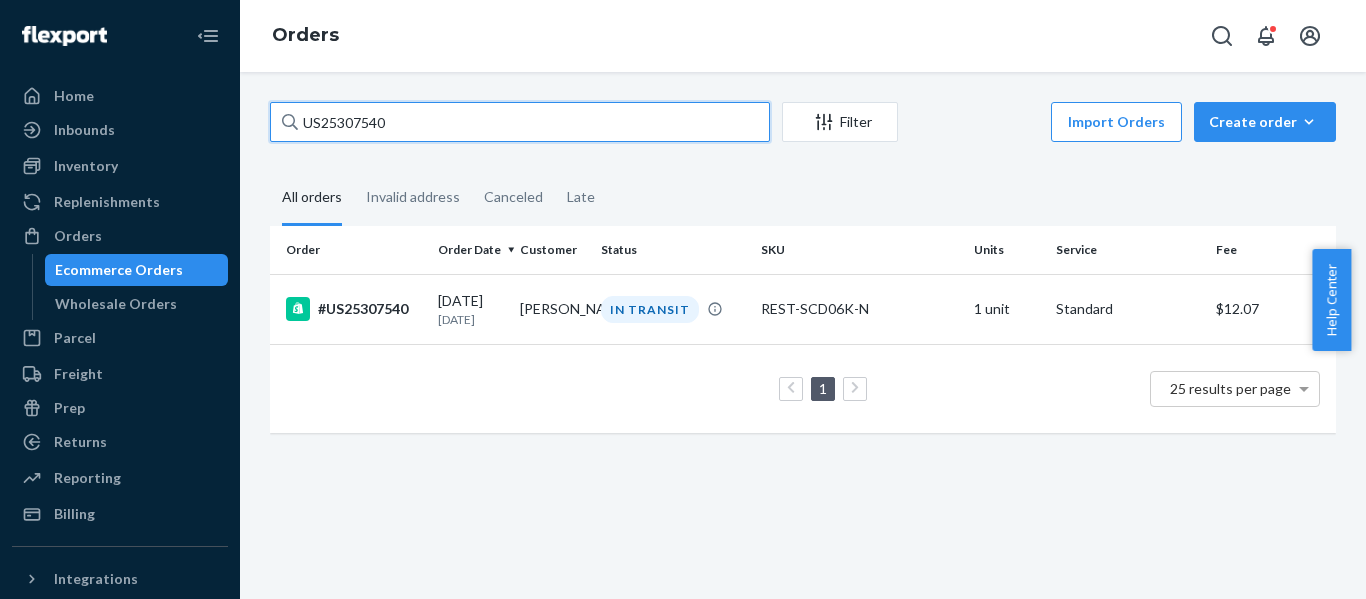 drag, startPoint x: 461, startPoint y: 130, endPoint x: -164, endPoint y: 116, distance: 625.1568 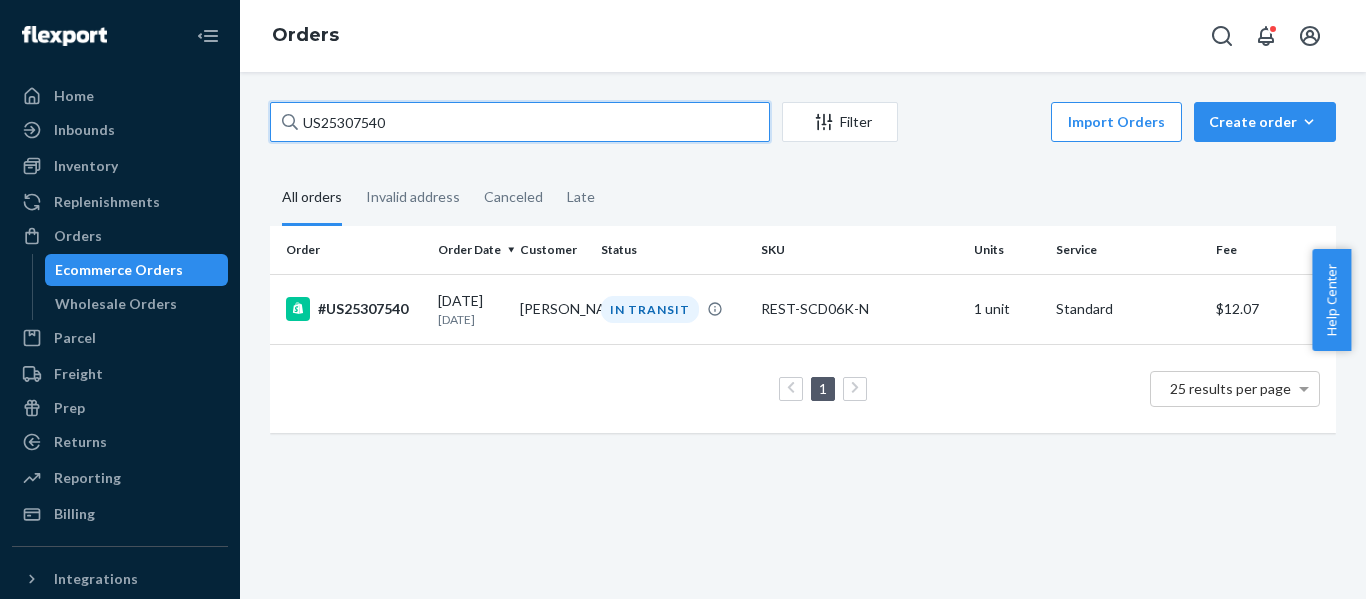 click on "Home Inbounds Shipping Plans Problems Inventory Products Replenishments Orders Ecommerce Orders Wholesale Orders Parcel Parcel orders Integrations Freight Prep Returns All Returns Settings Packages Reporting Reports Analytics Billing Integrations Add Integration Fast Tags Add Fast Tag Settings Talk to Support Help Center Give Feedback Orders US25307540 Filter Import Orders Create order Ecommerce order Removal order All orders Invalid address Canceled Late Order Order Date Customer Status SKU Units Service Fee #US25307540 [DATE] [DATE] [PERSON_NAME] IN TRANSIT REST-SCD06K-N 1 unit Standard $12.07 1 25 results per page ×
Help Center" at bounding box center [683, 299] 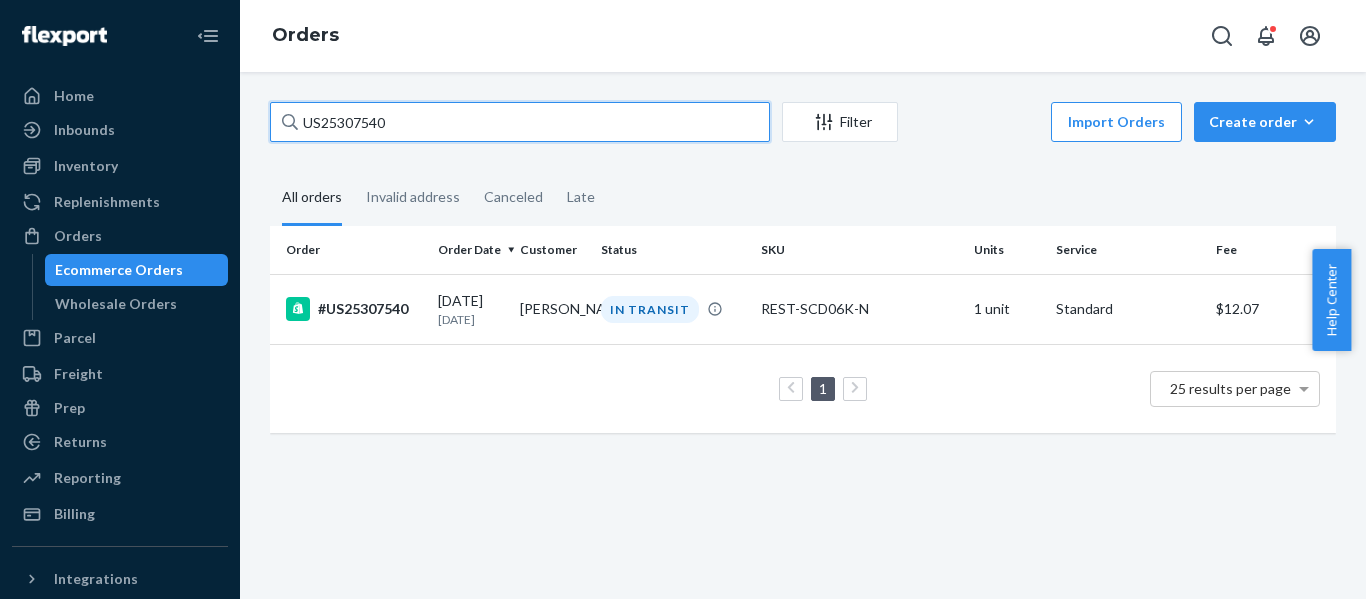 paste on "2" 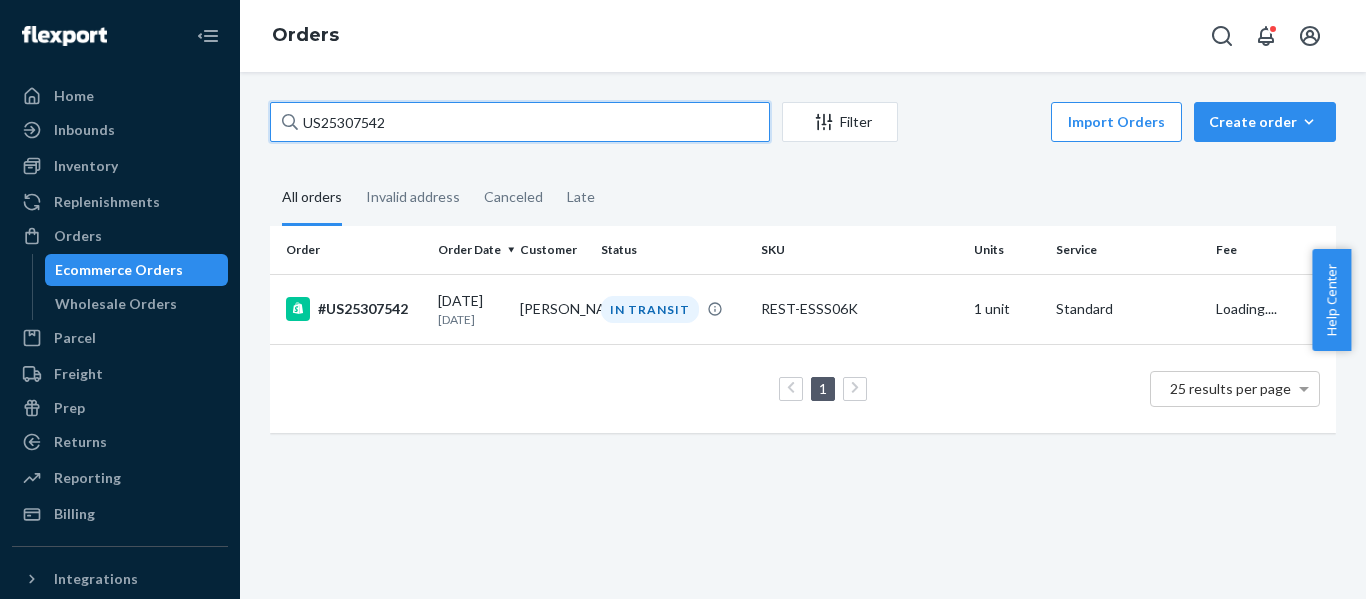 type on "US25307542" 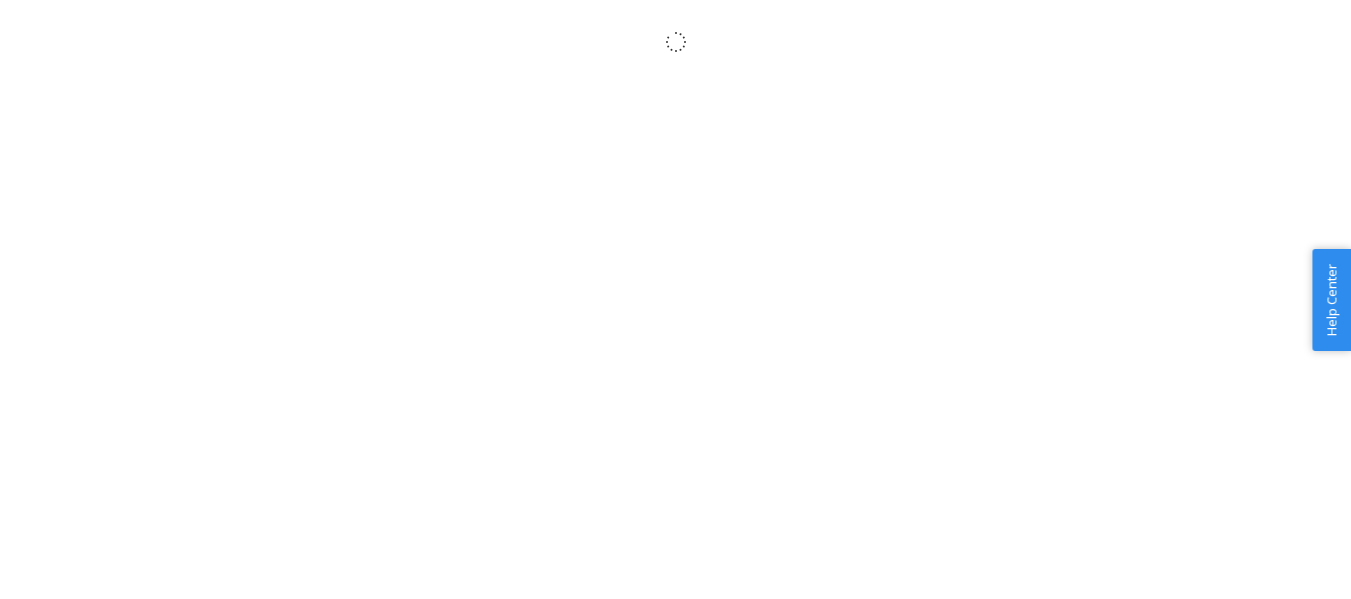scroll, scrollTop: 0, scrollLeft: 0, axis: both 